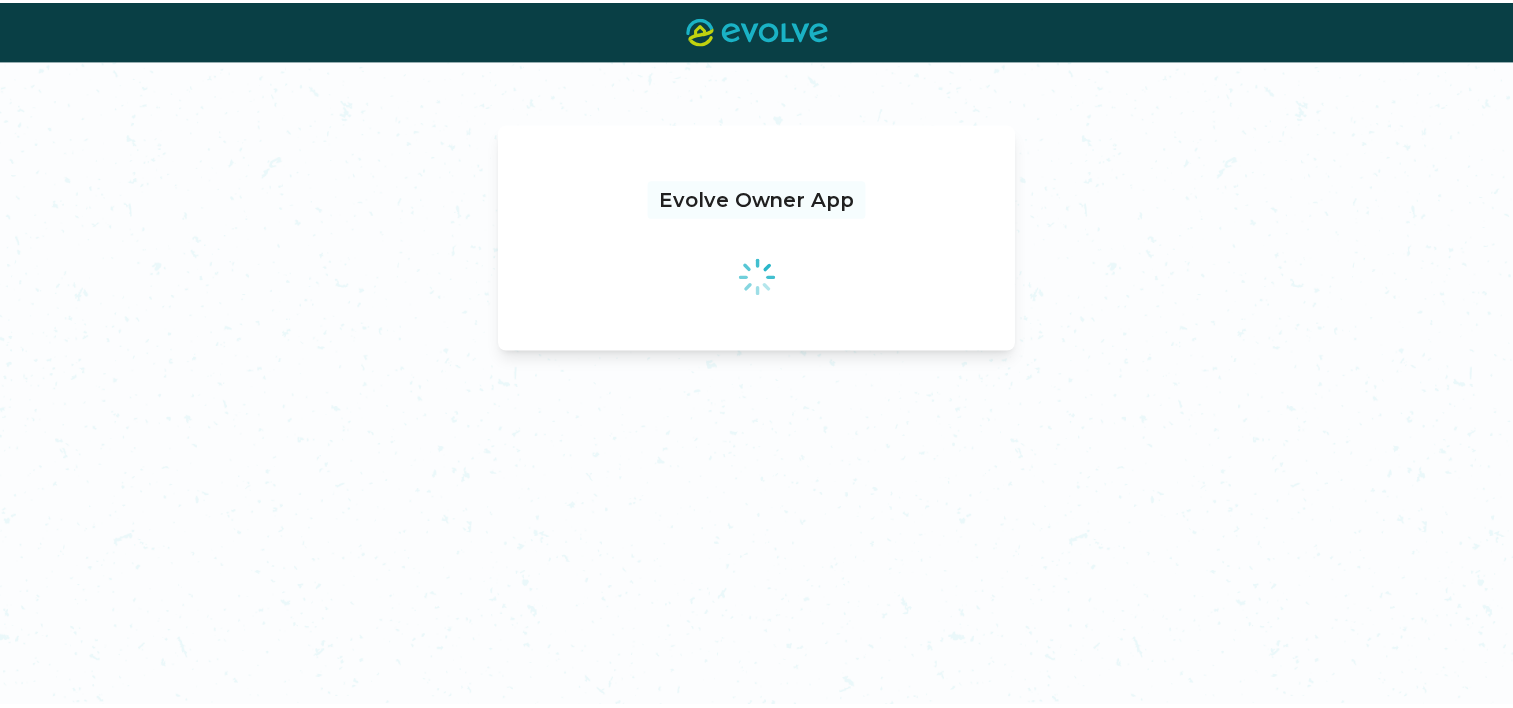 scroll, scrollTop: 0, scrollLeft: 0, axis: both 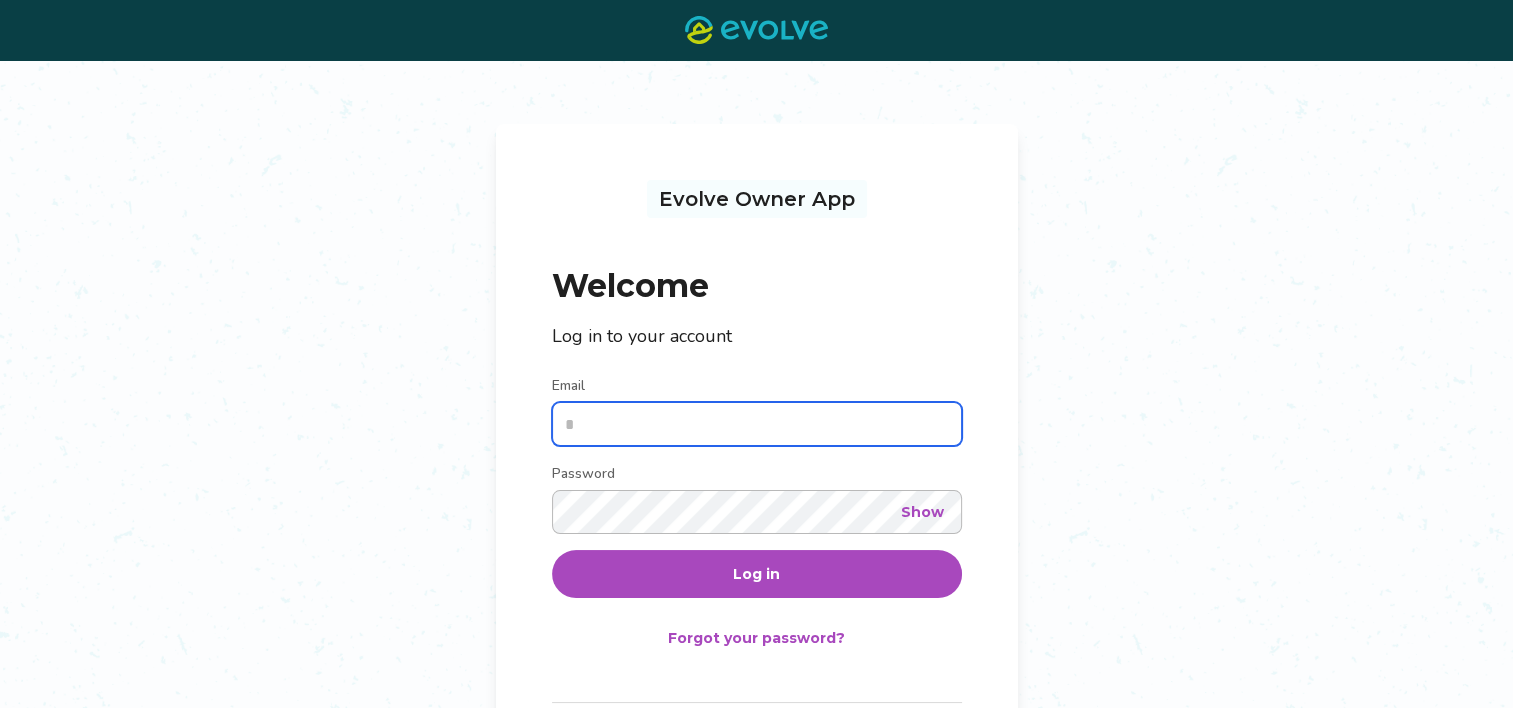 type on "**********" 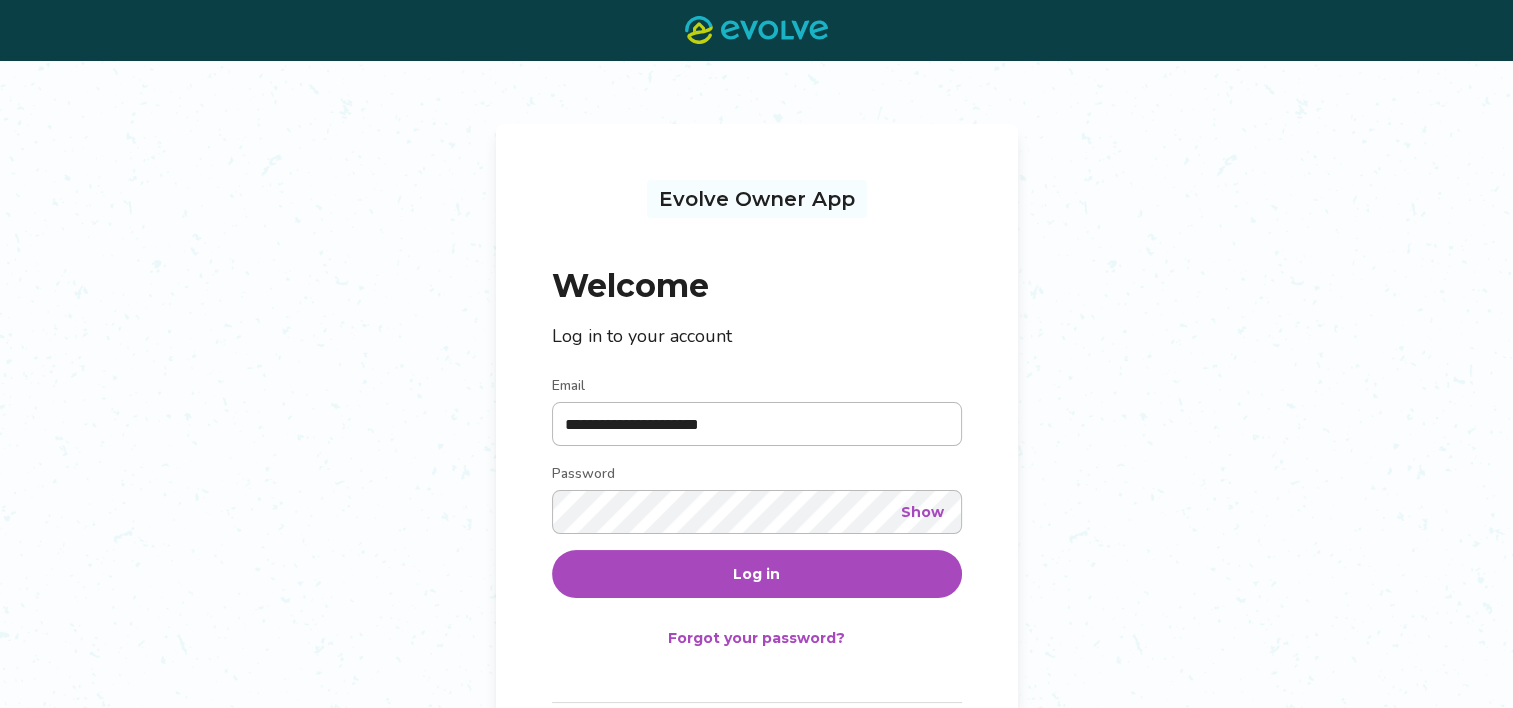 click on "Log in" at bounding box center (757, 574) 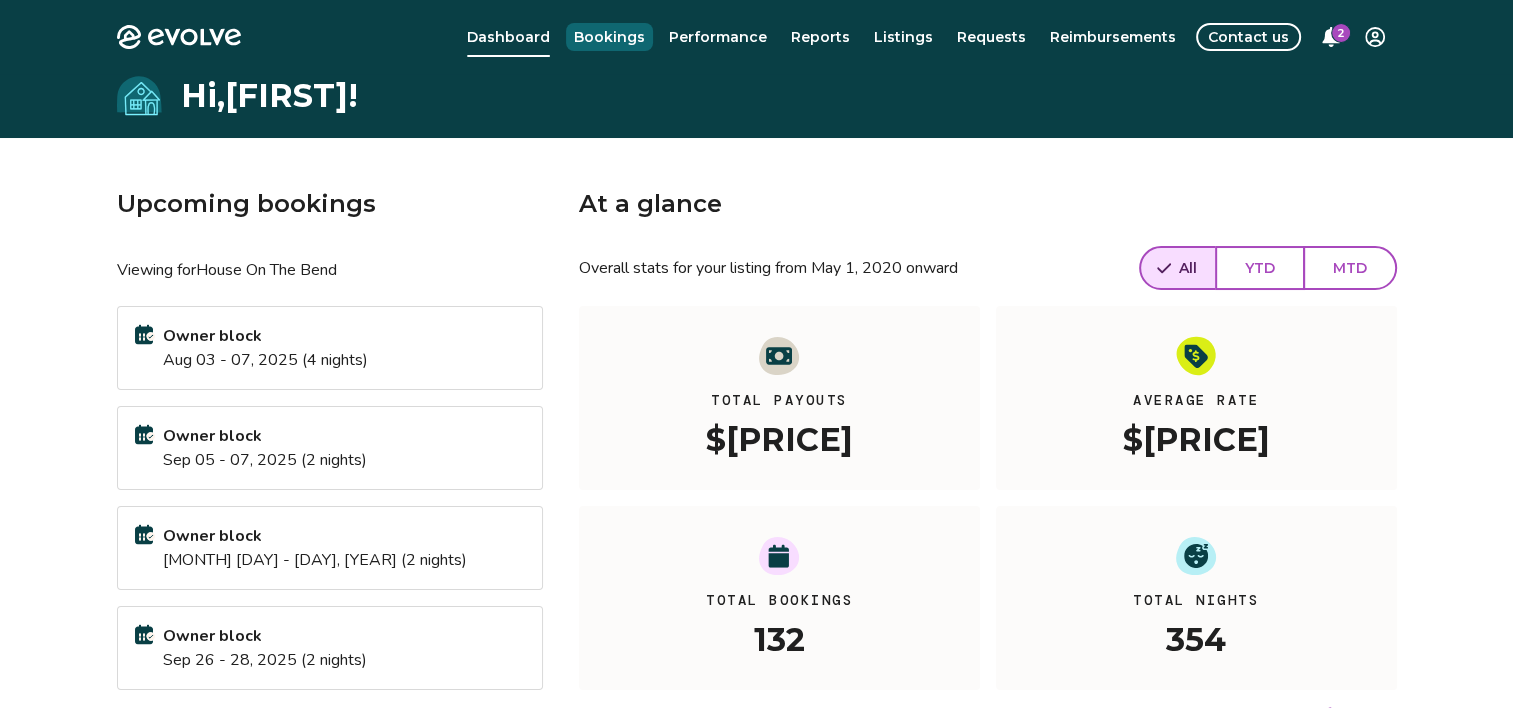 click on "Bookings" at bounding box center [609, 37] 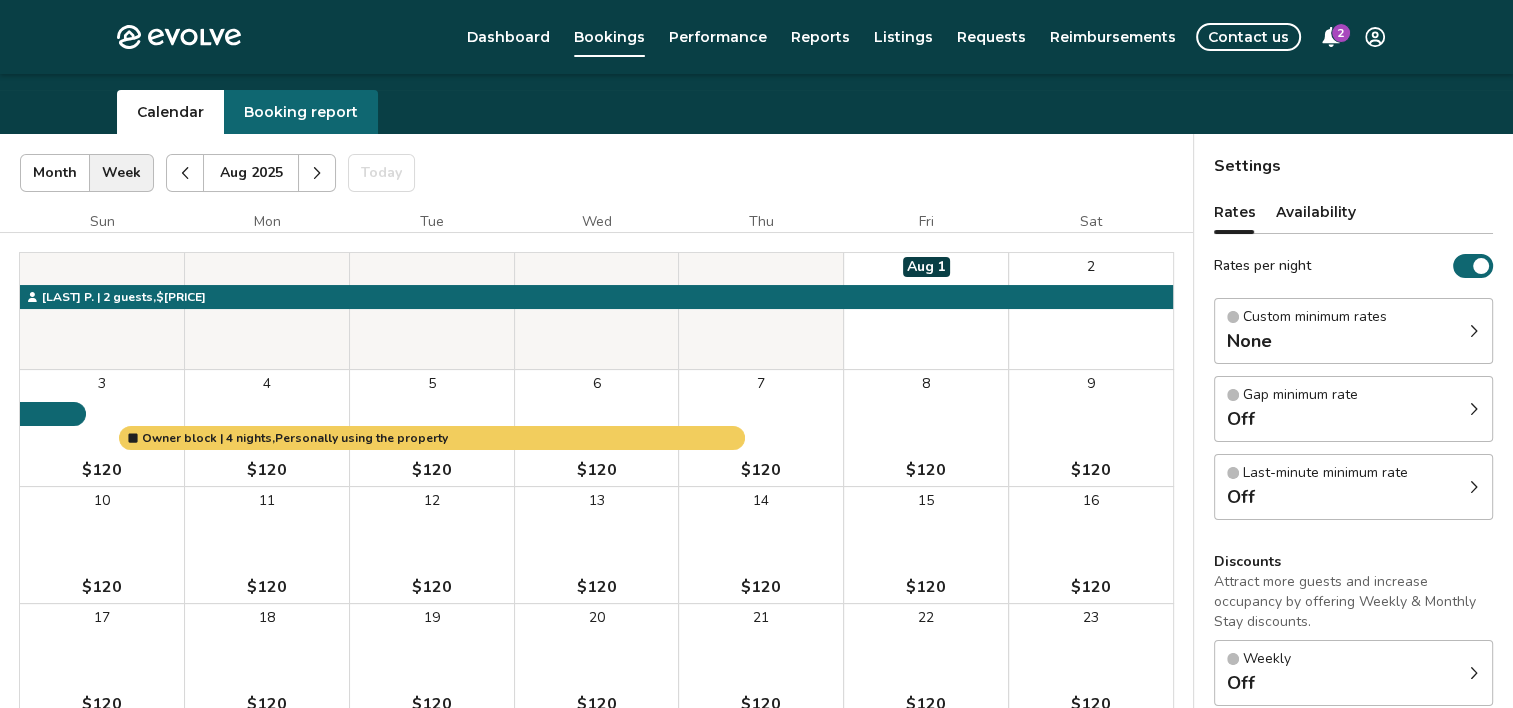 scroll, scrollTop: 0, scrollLeft: 0, axis: both 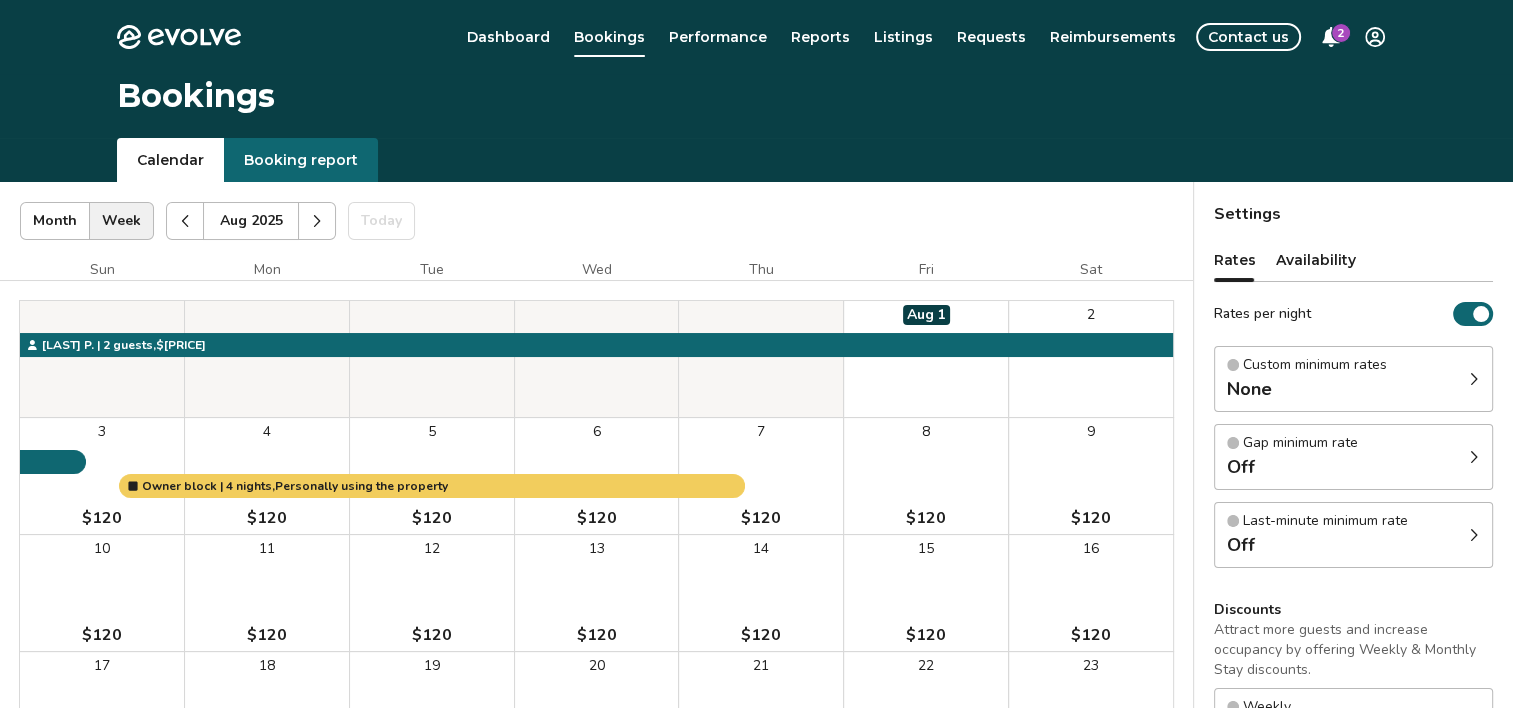 click 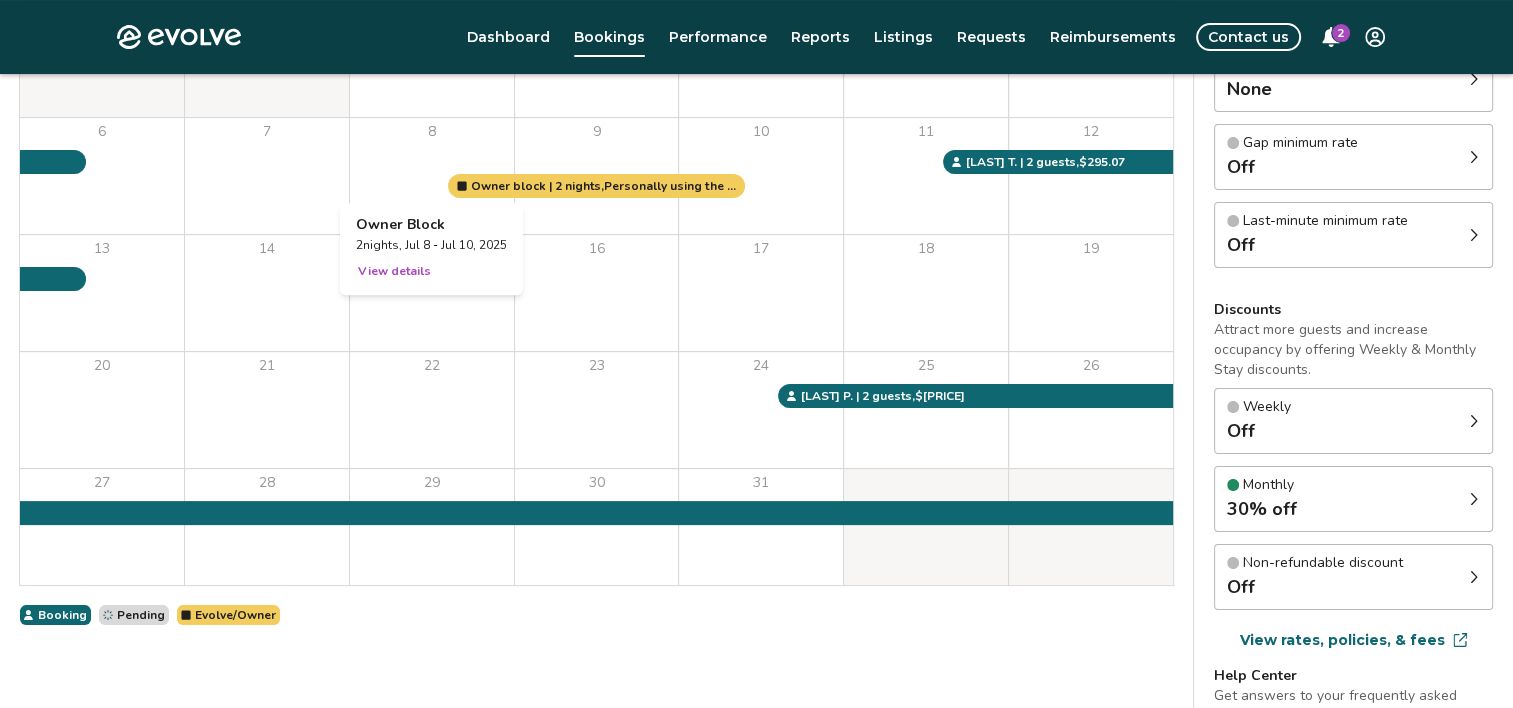 scroll, scrollTop: 200, scrollLeft: 0, axis: vertical 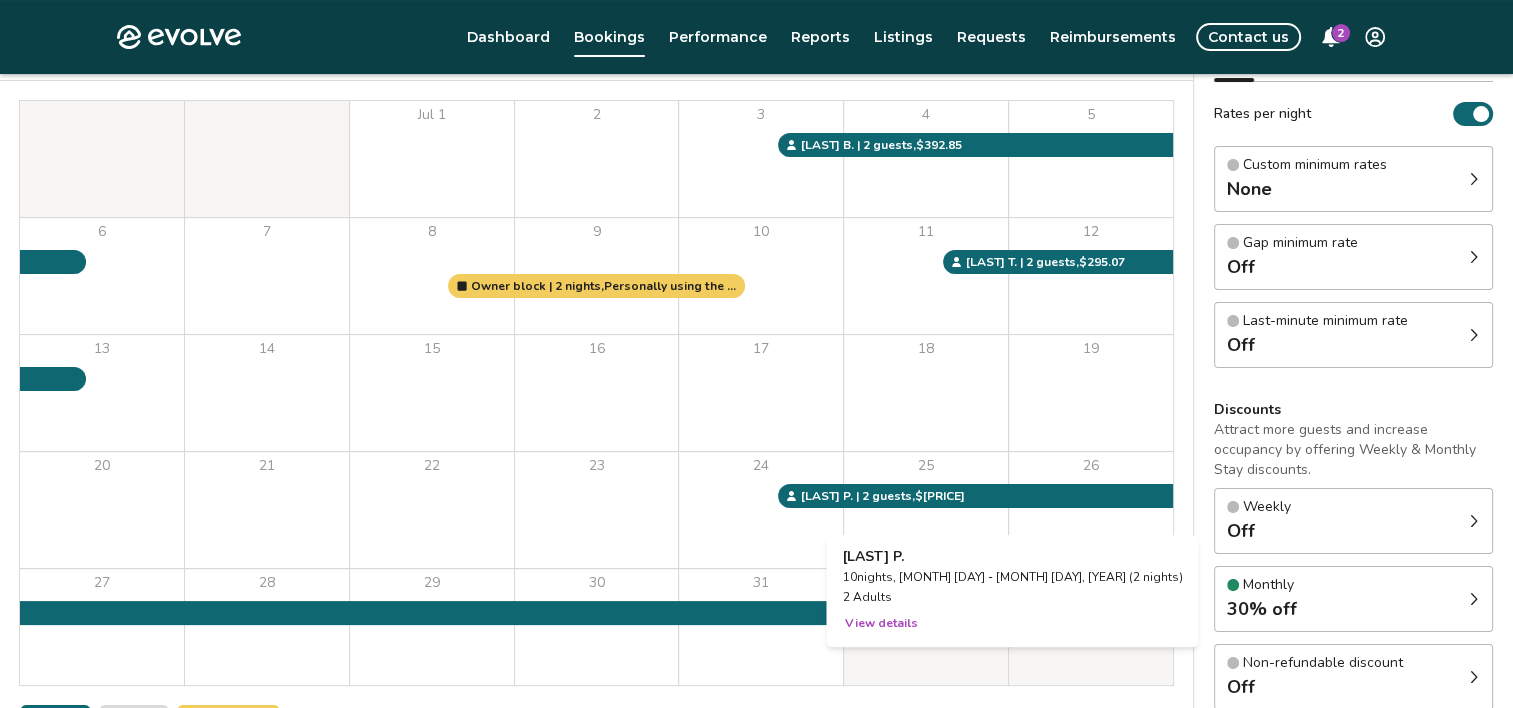 click on "View details" at bounding box center [880, 623] 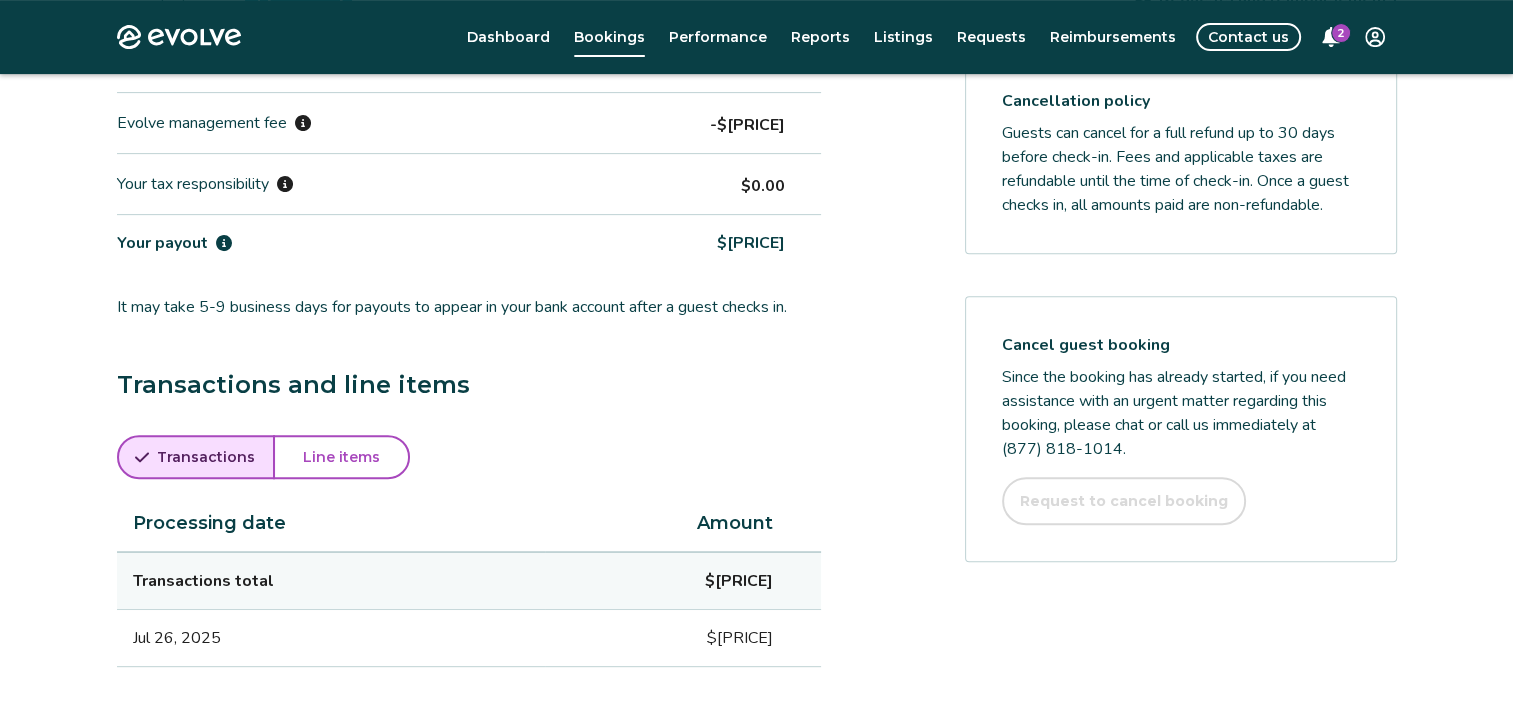 scroll, scrollTop: 300, scrollLeft: 0, axis: vertical 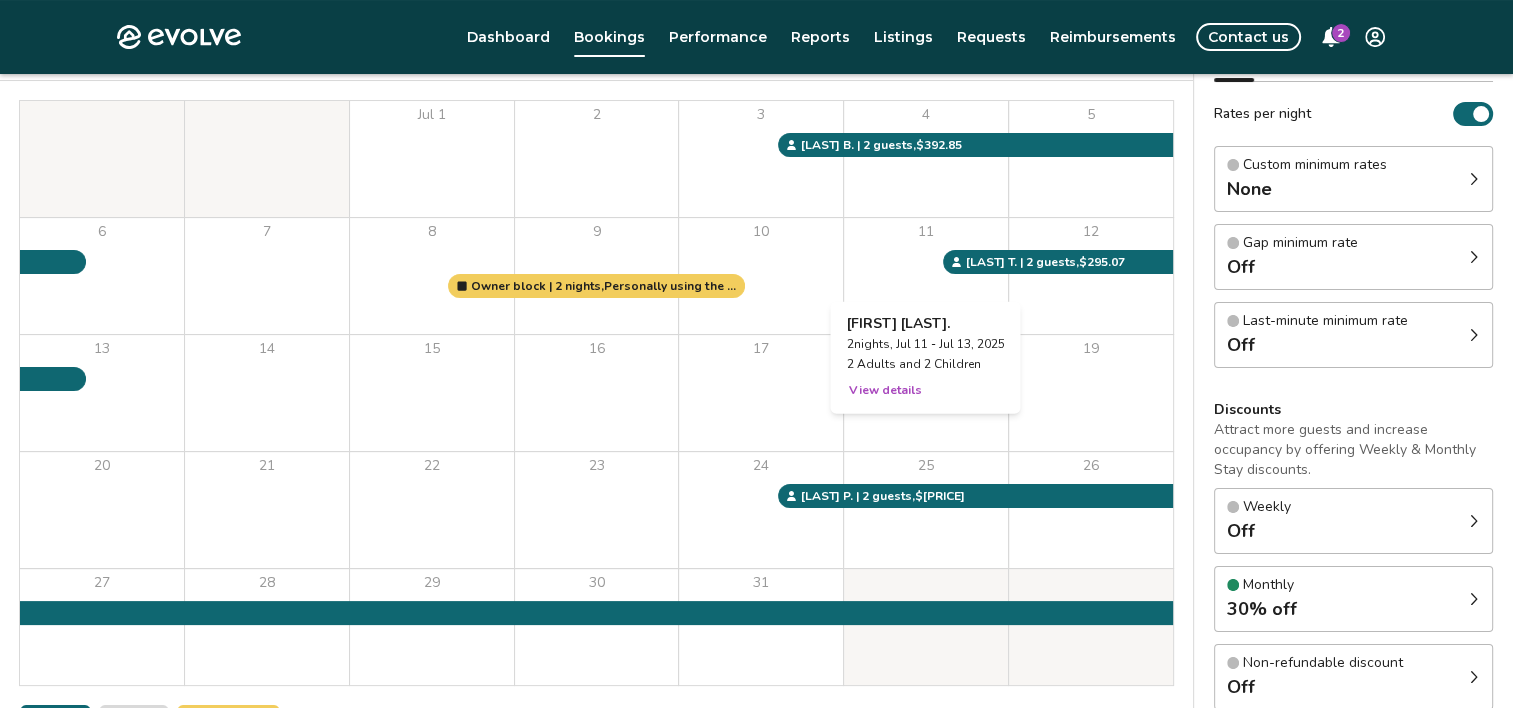 click on "11" at bounding box center (926, 276) 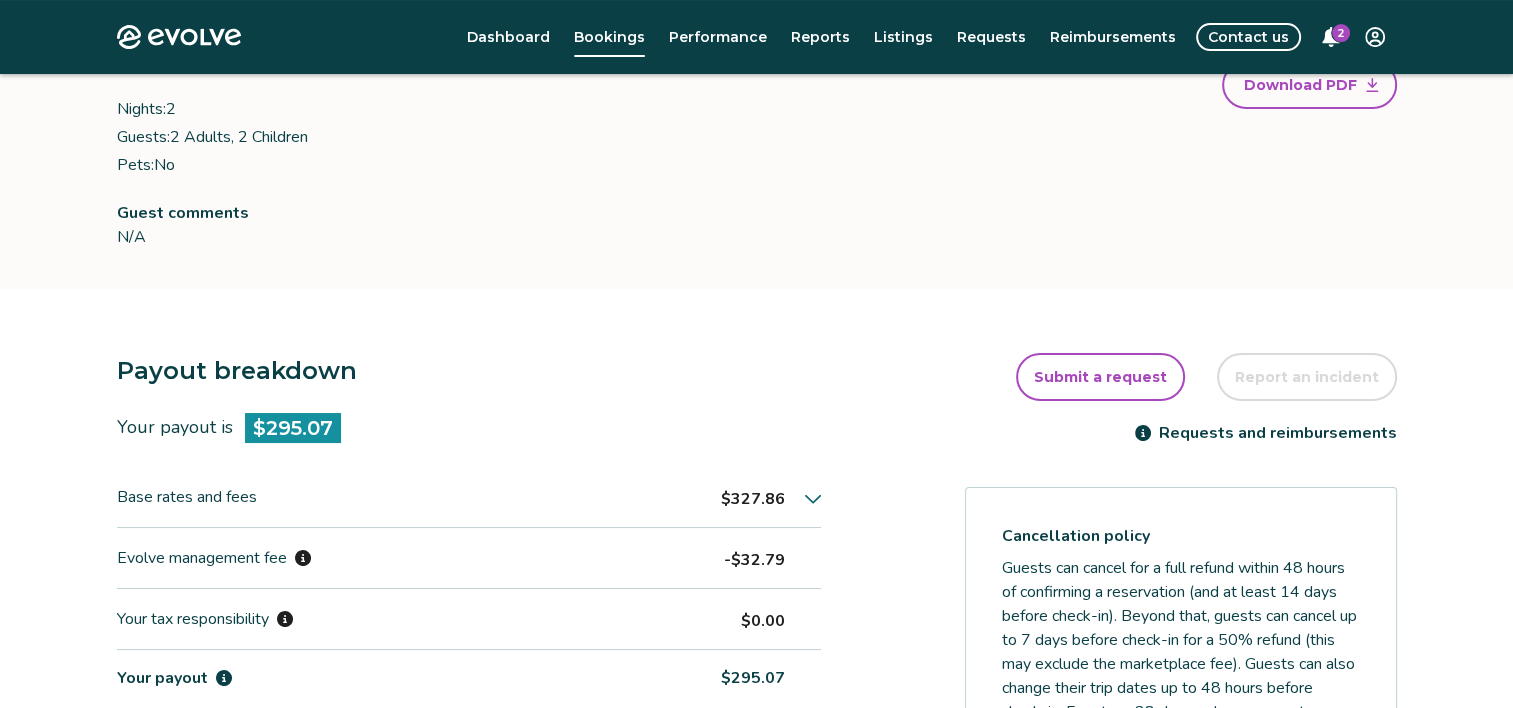scroll, scrollTop: 300, scrollLeft: 0, axis: vertical 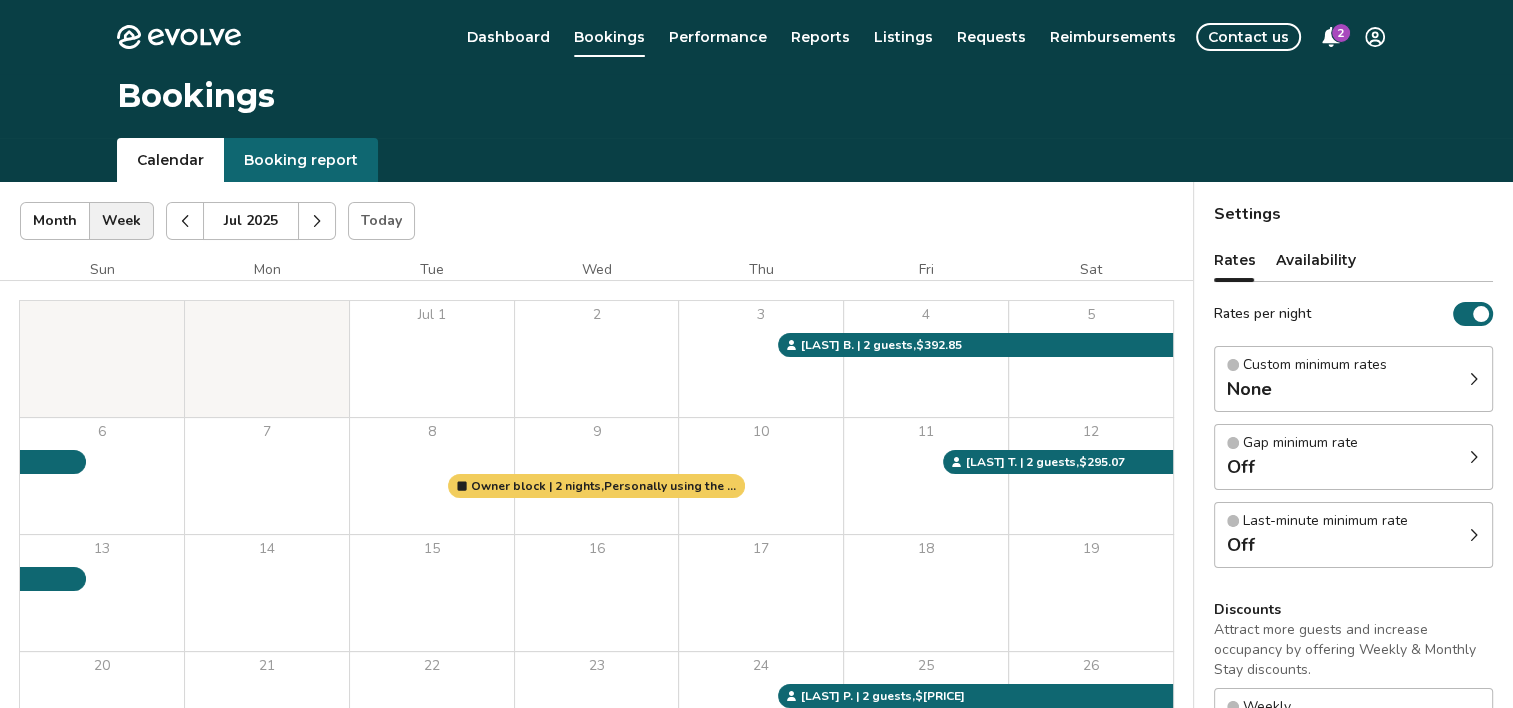 click at bounding box center [185, 221] 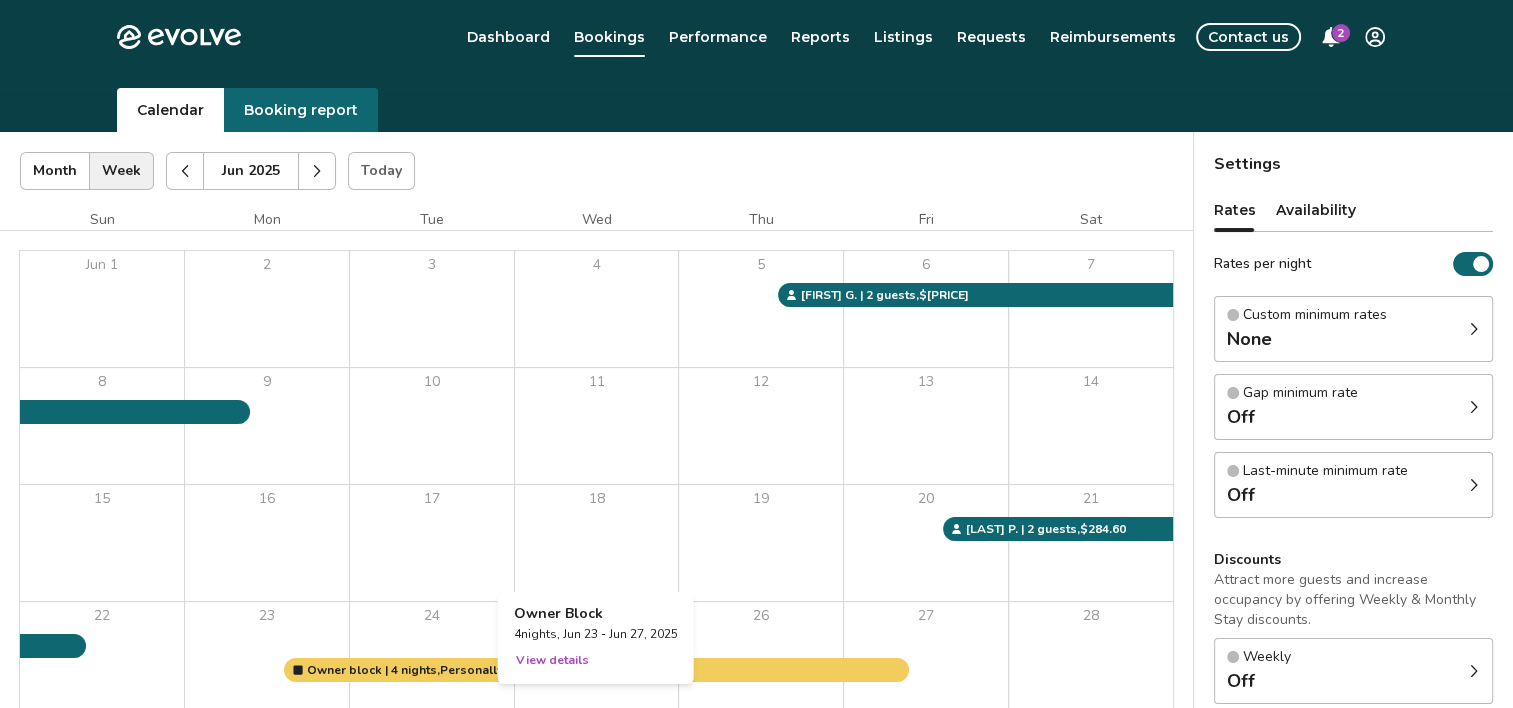 scroll, scrollTop: 0, scrollLeft: 0, axis: both 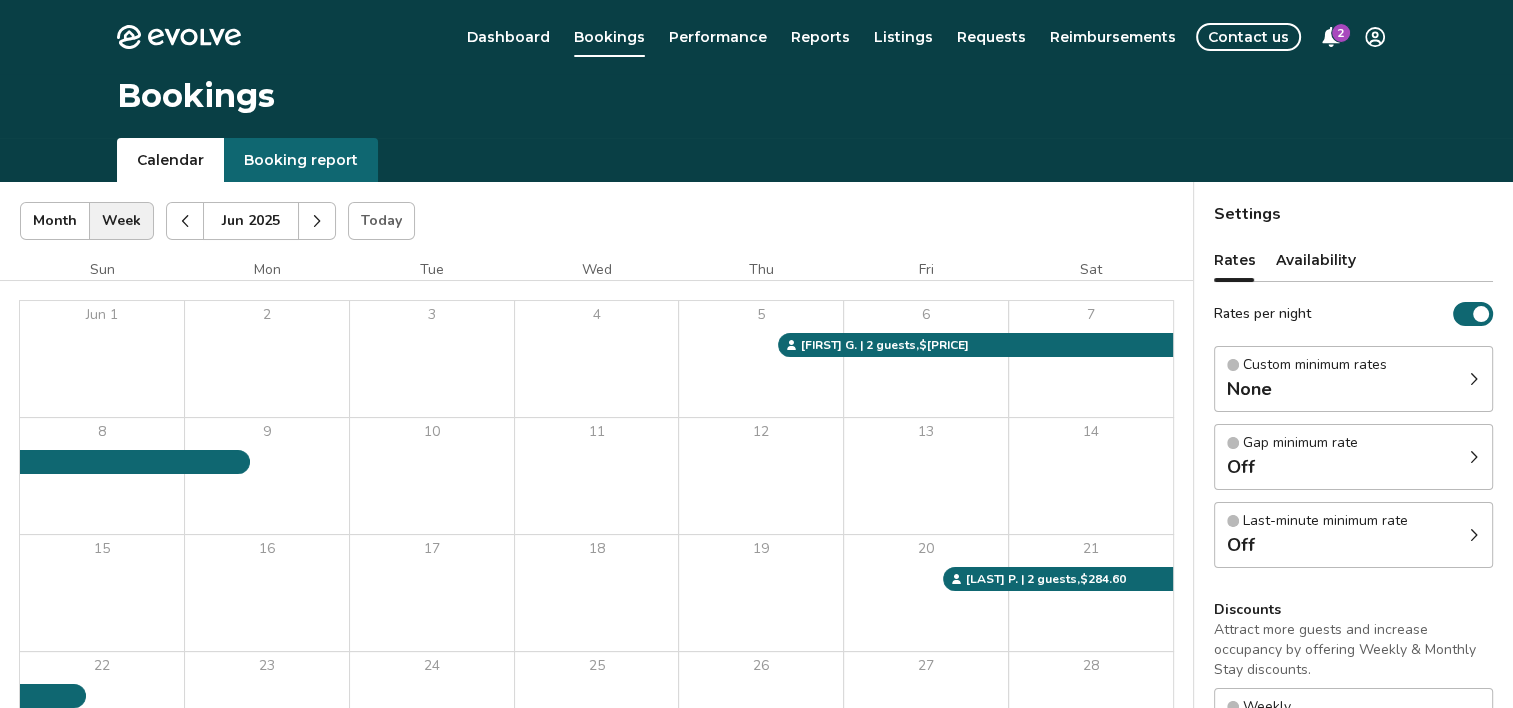 click at bounding box center (317, 221) 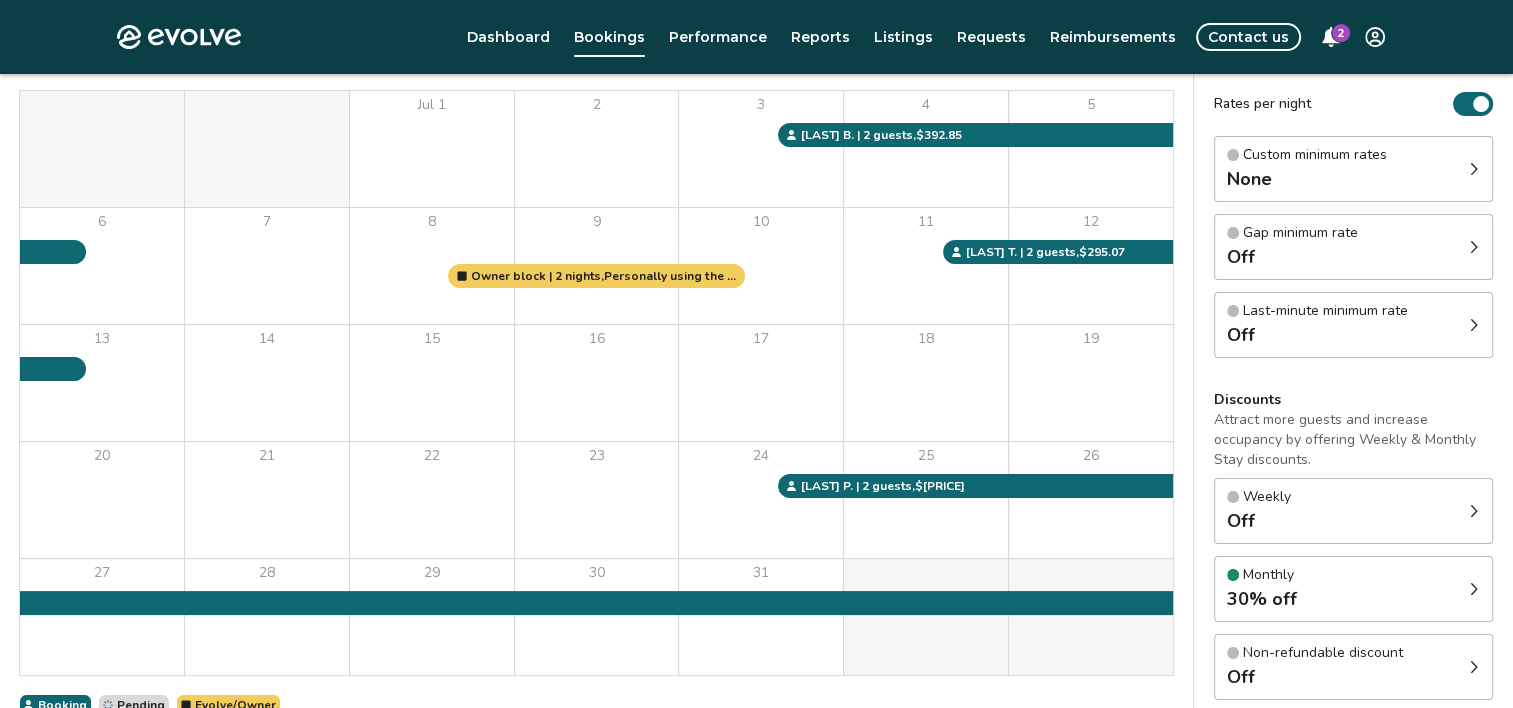 scroll, scrollTop: 200, scrollLeft: 0, axis: vertical 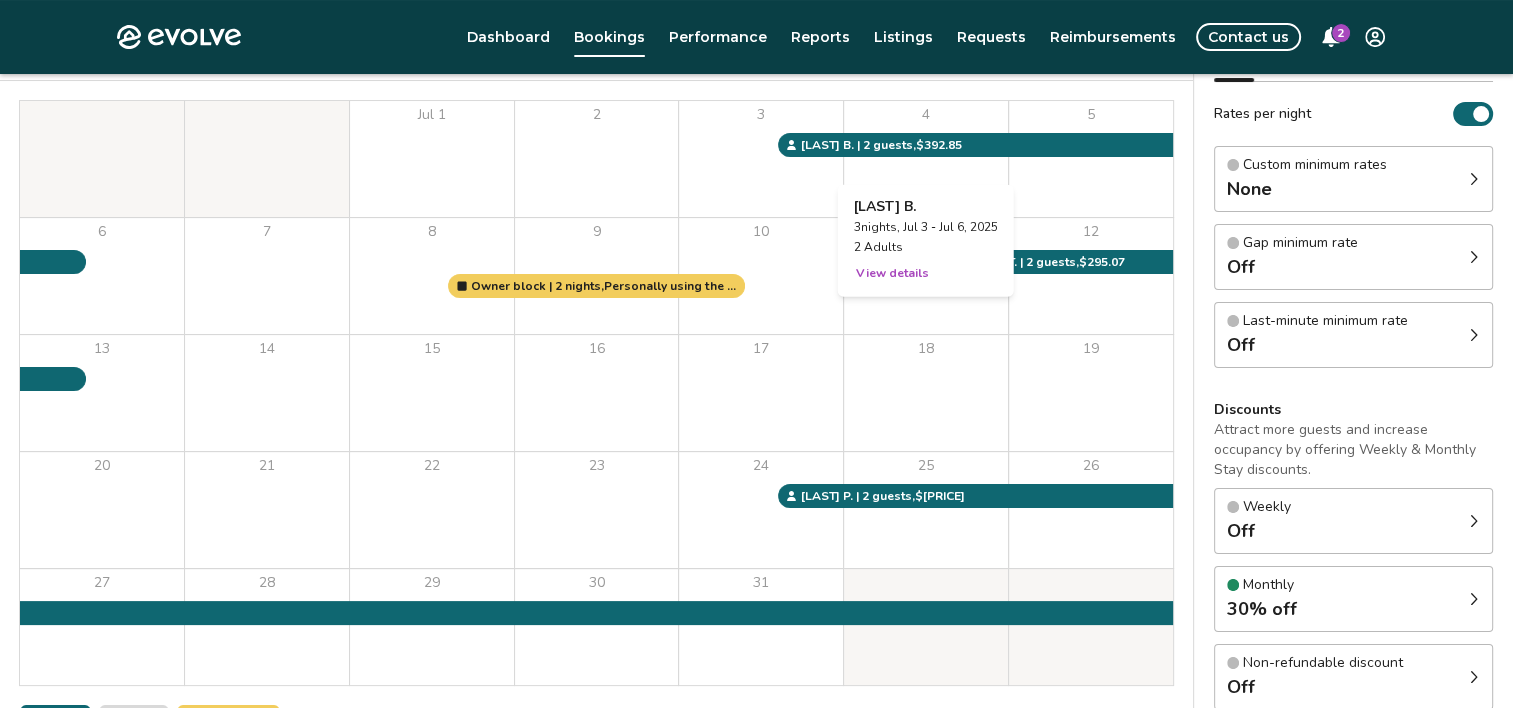 click on "View details" at bounding box center [892, 273] 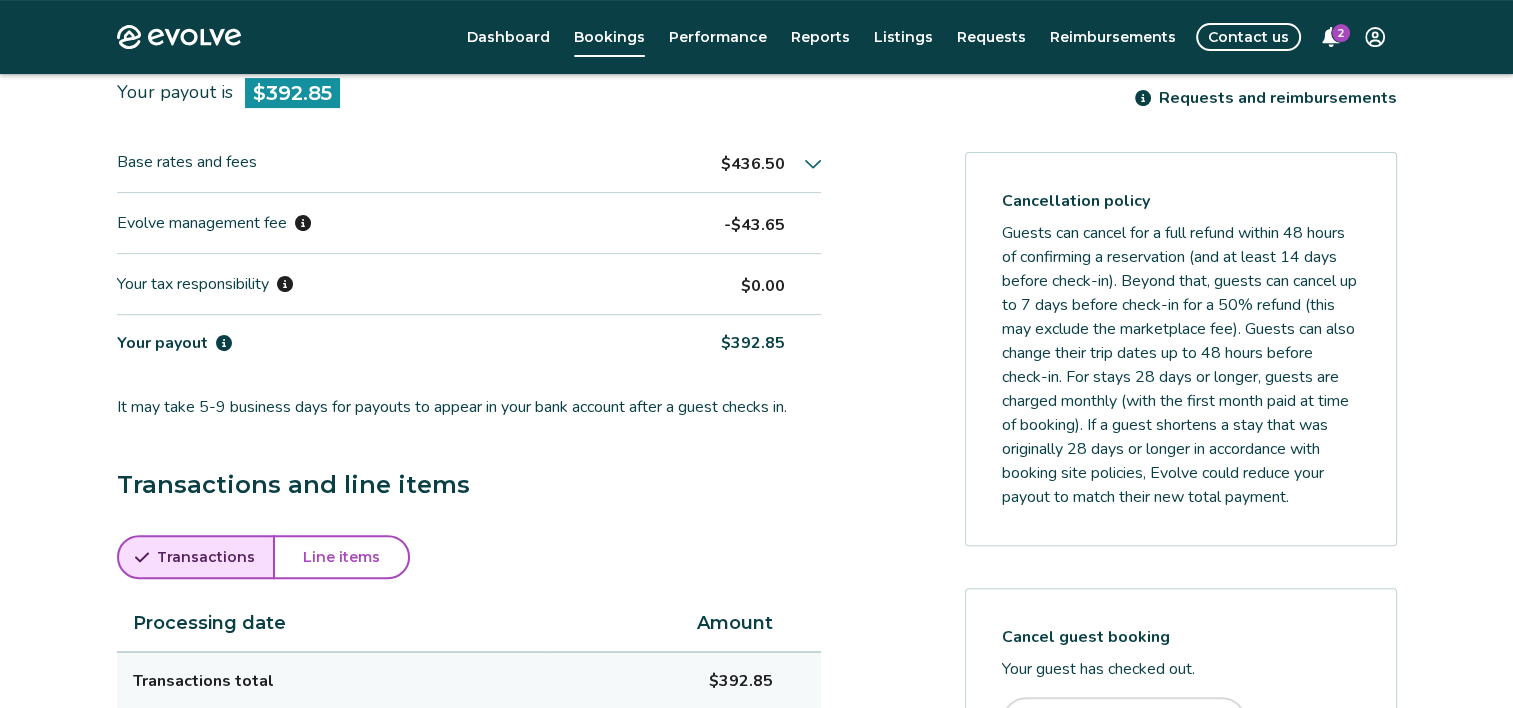 scroll, scrollTop: 500, scrollLeft: 0, axis: vertical 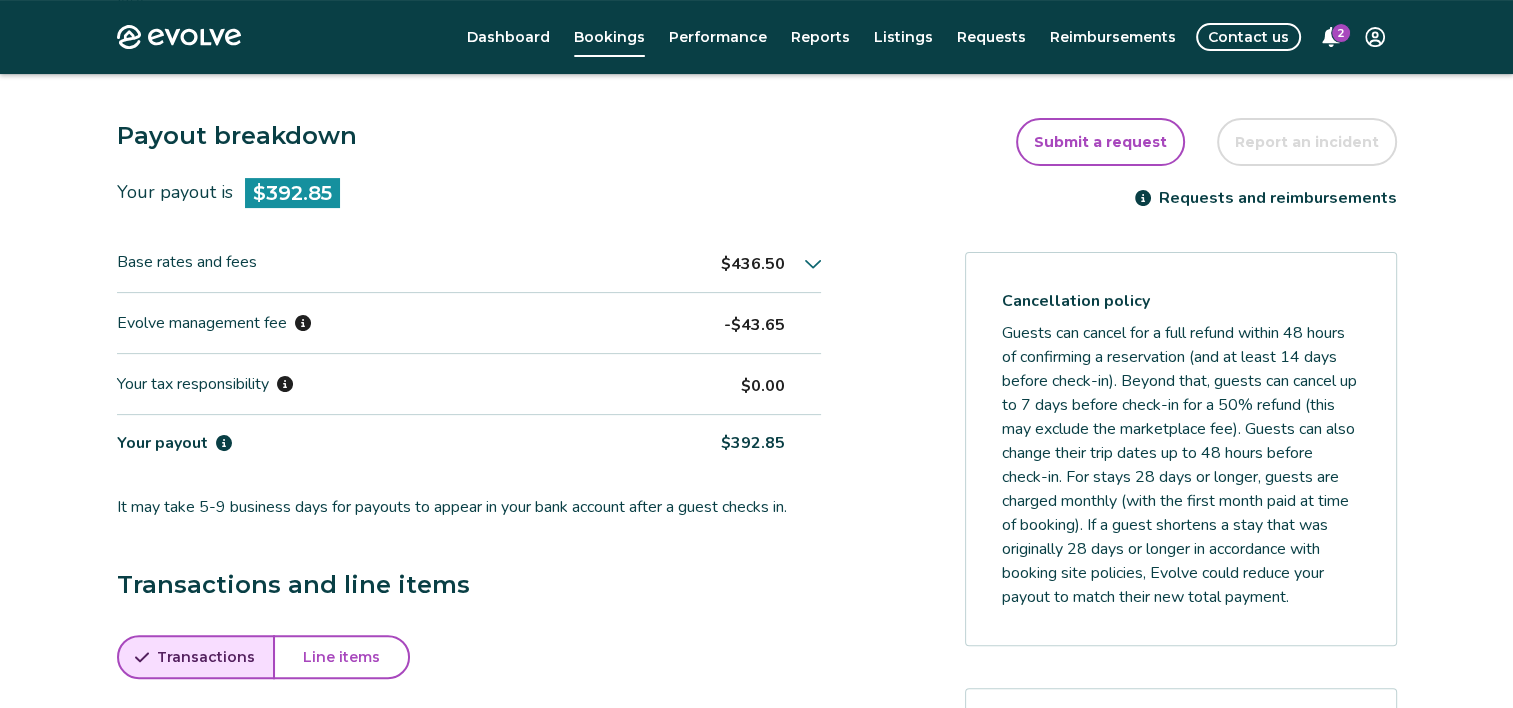 click 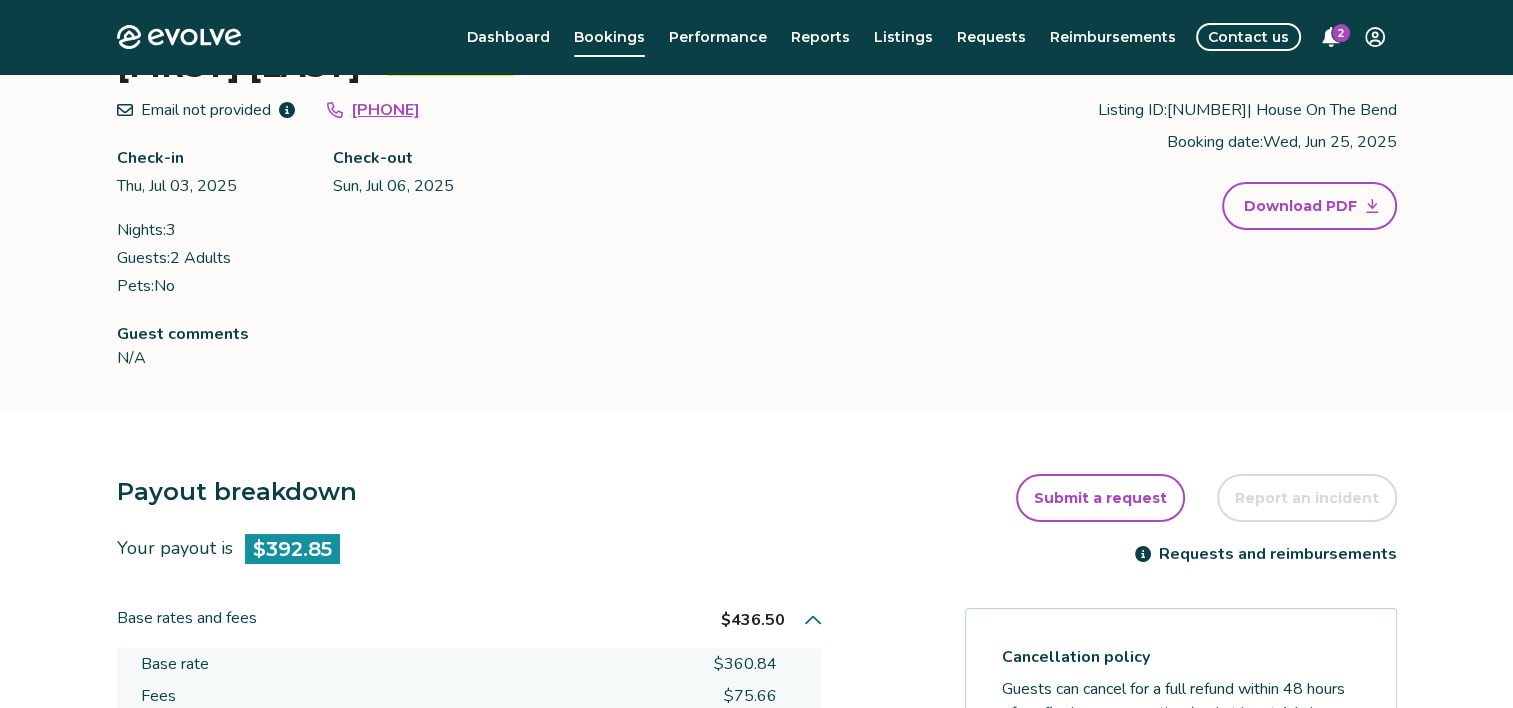 scroll, scrollTop: 0, scrollLeft: 0, axis: both 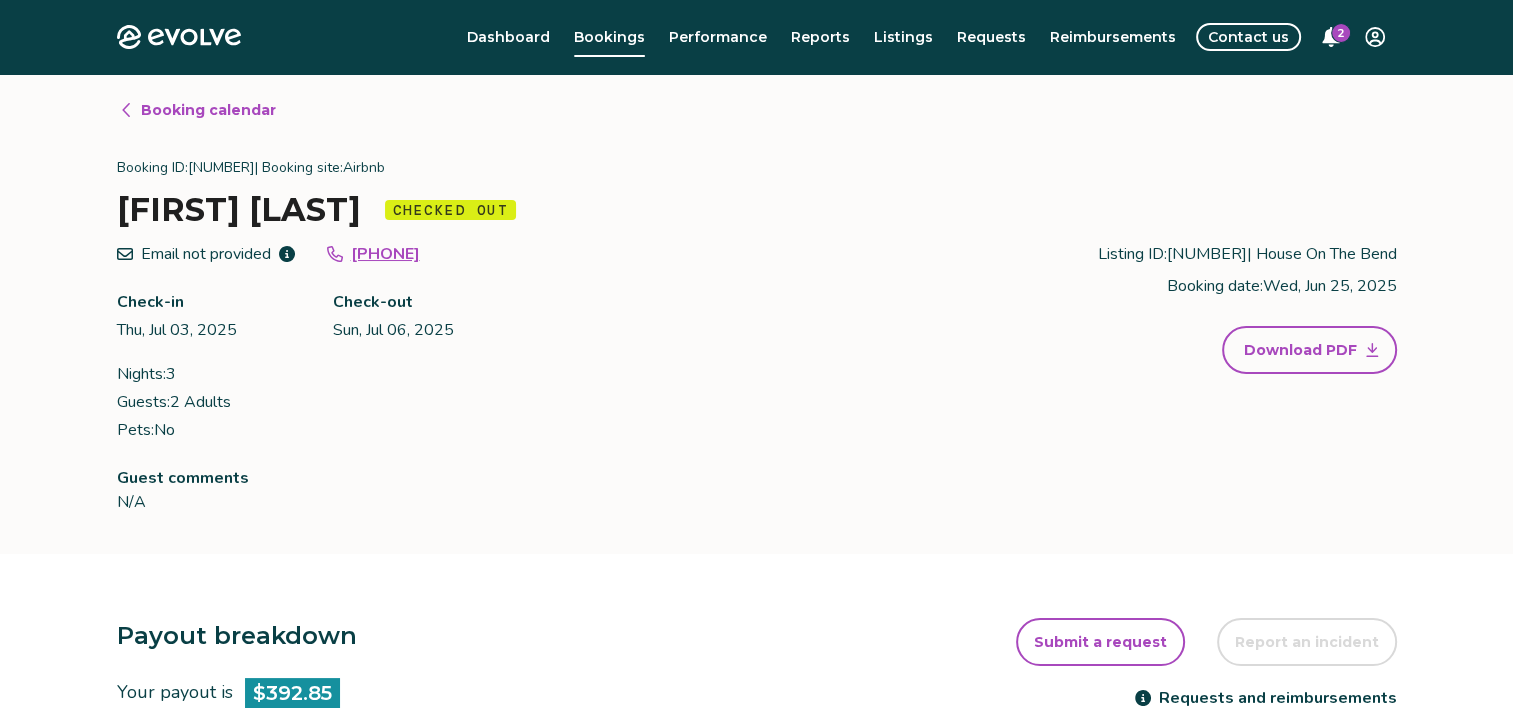 click on "2" at bounding box center [1341, 33] 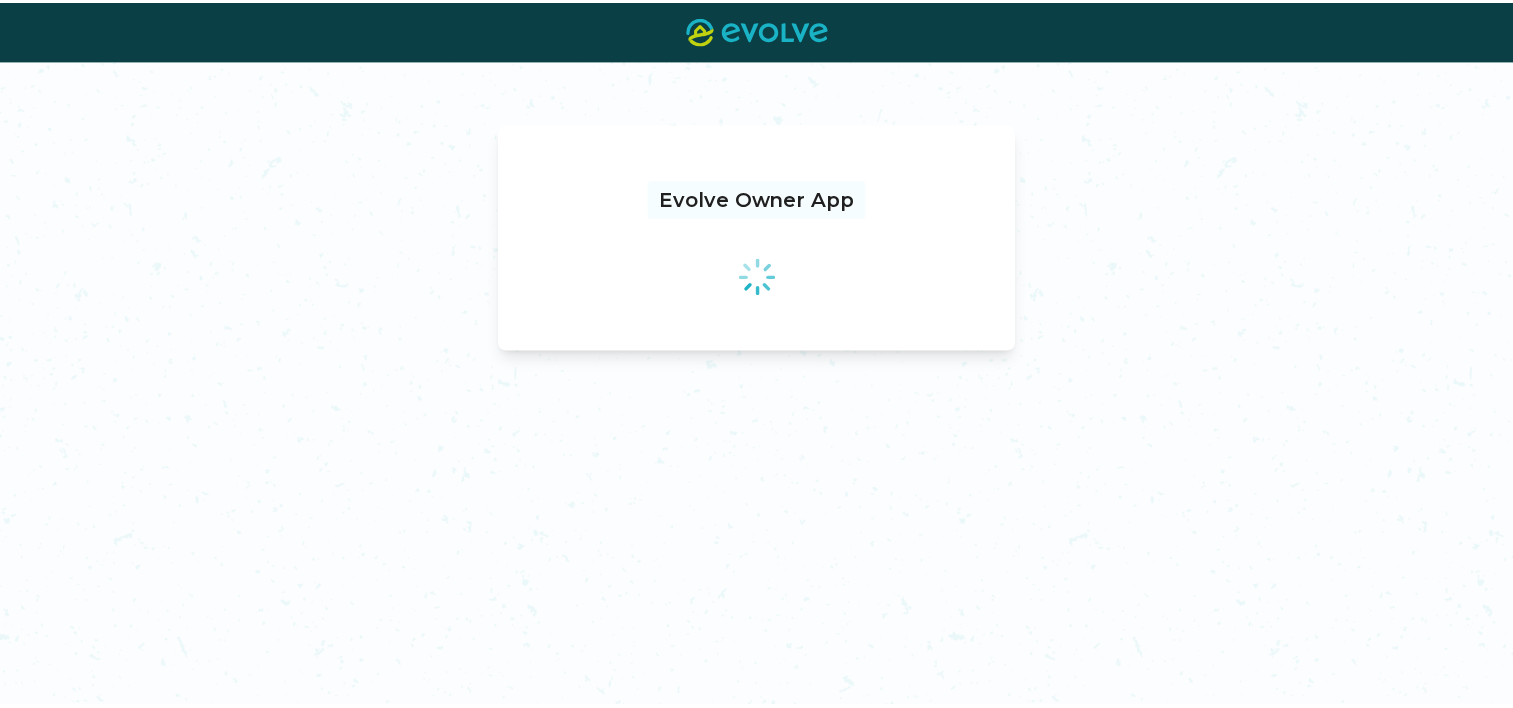 scroll, scrollTop: 0, scrollLeft: 0, axis: both 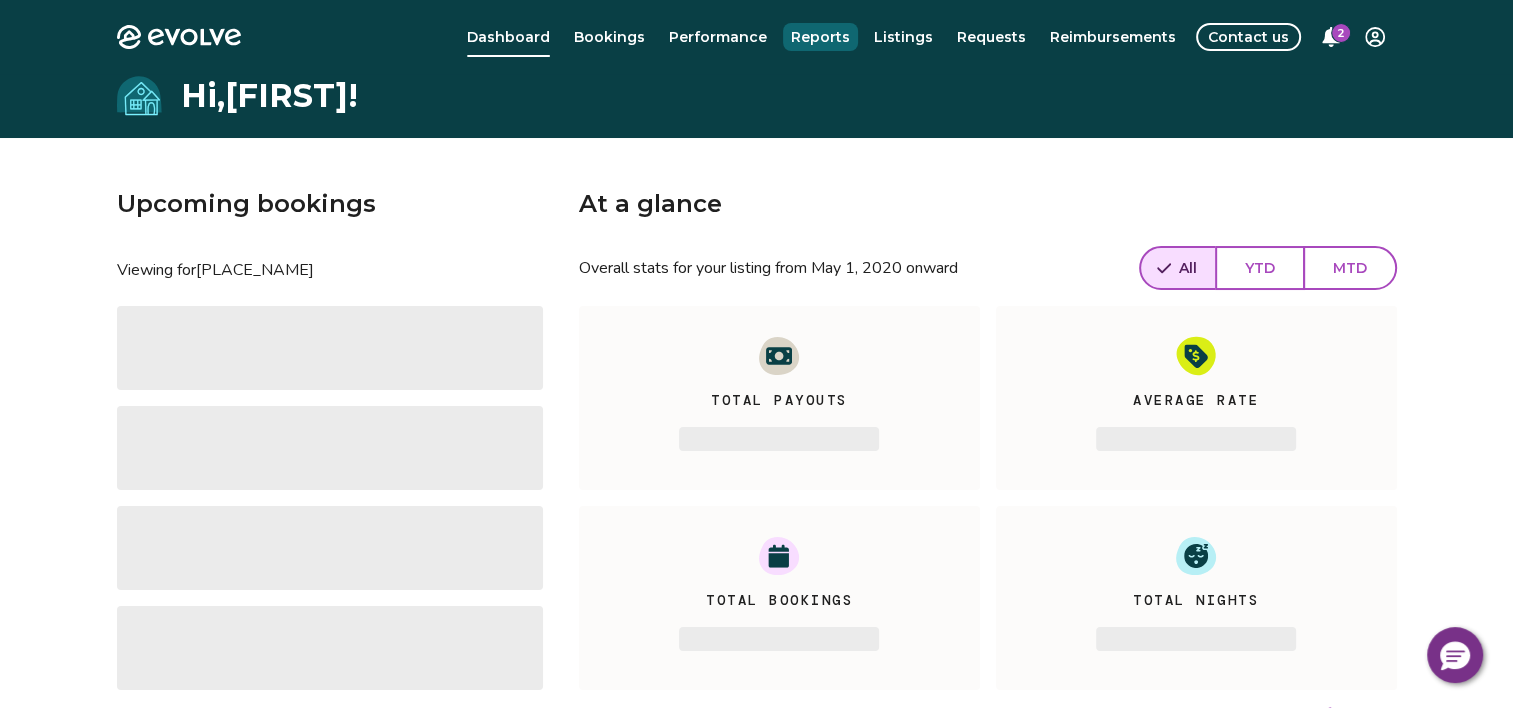 click on "Reports" at bounding box center [820, 37] 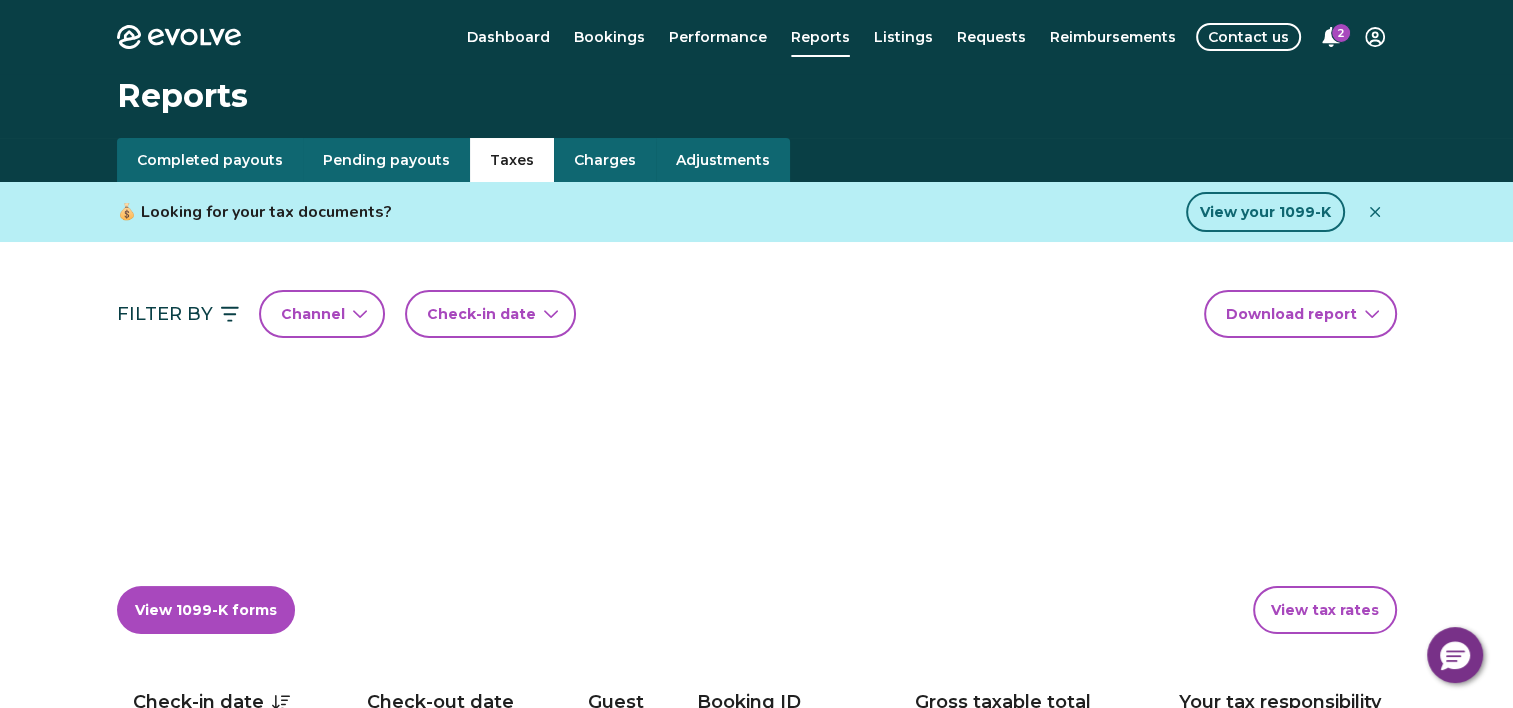 click on "Taxes" at bounding box center (512, 160) 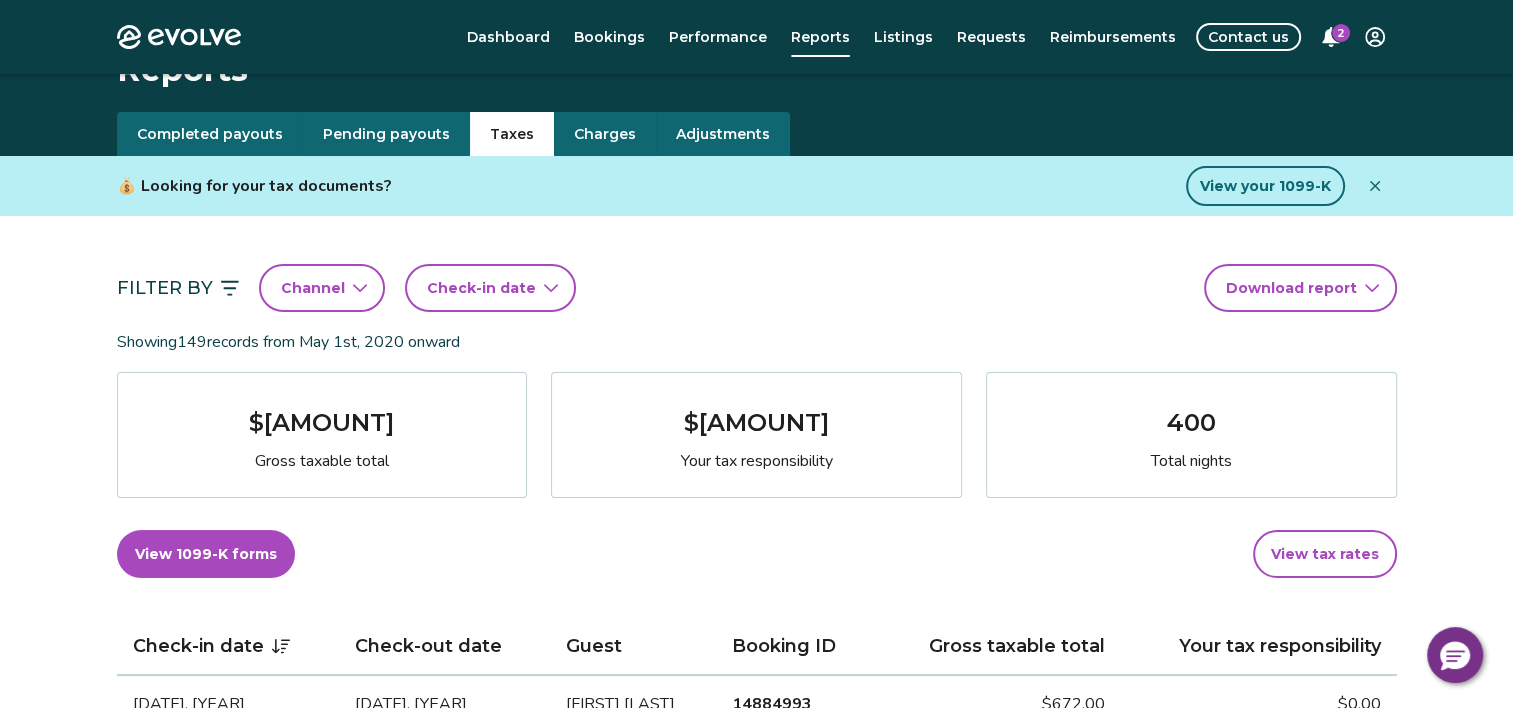 scroll, scrollTop: 0, scrollLeft: 0, axis: both 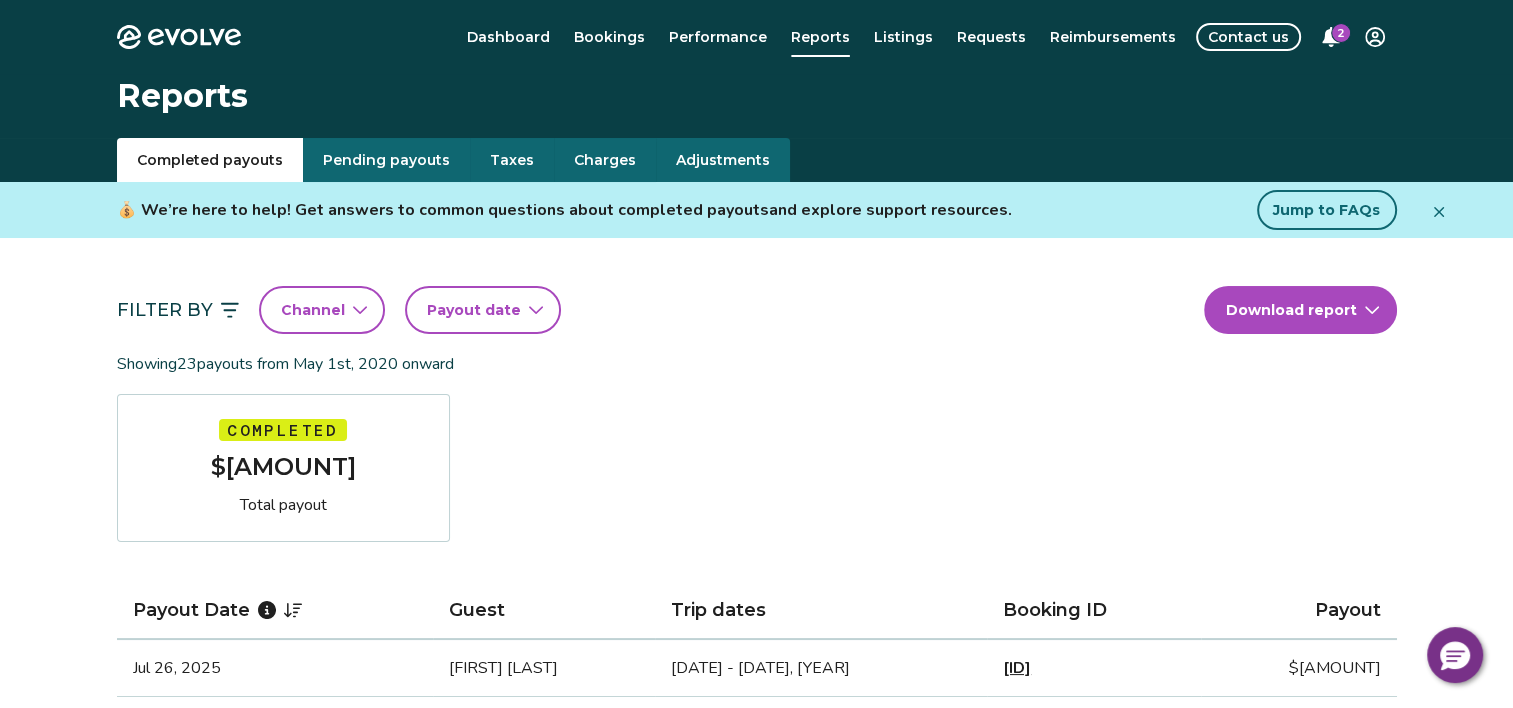 click on "Completed payouts" at bounding box center [210, 160] 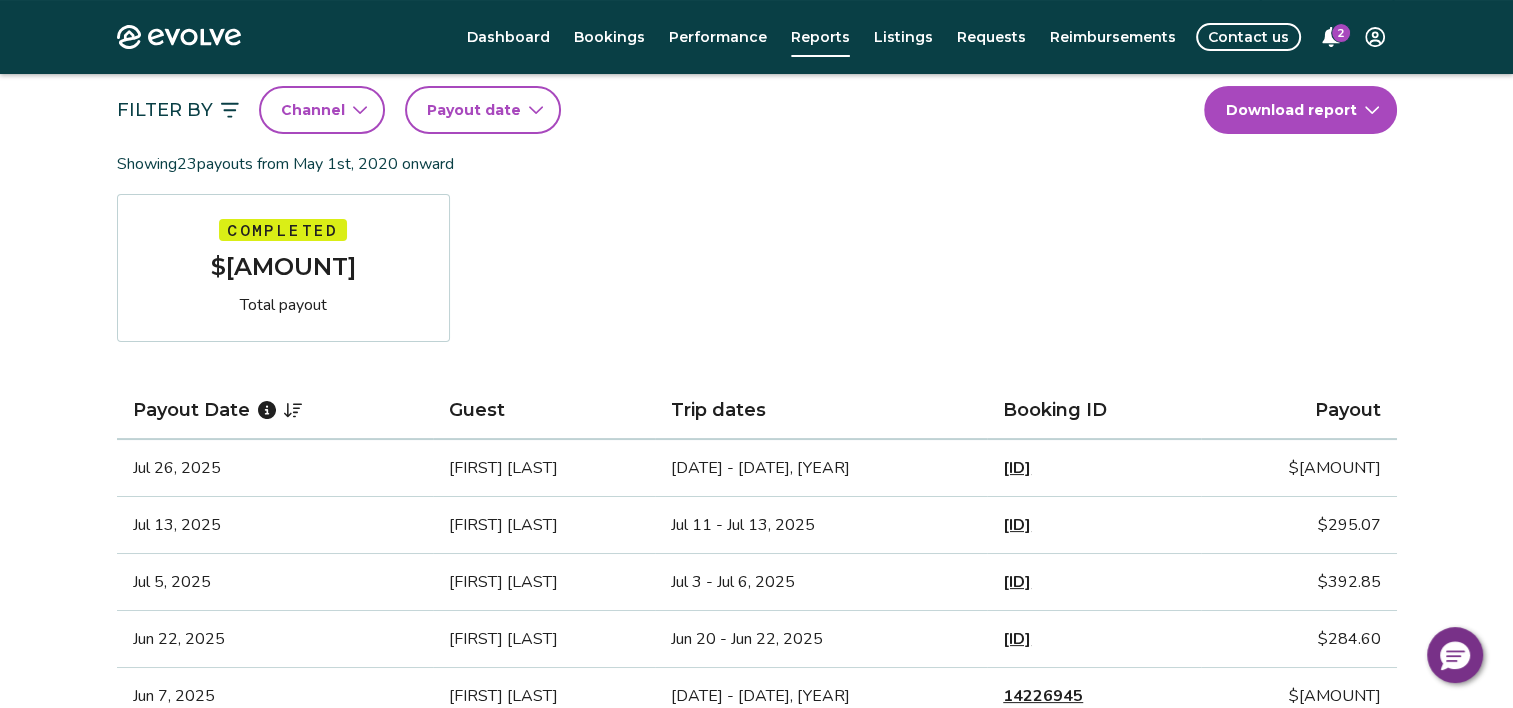 scroll, scrollTop: 0, scrollLeft: 0, axis: both 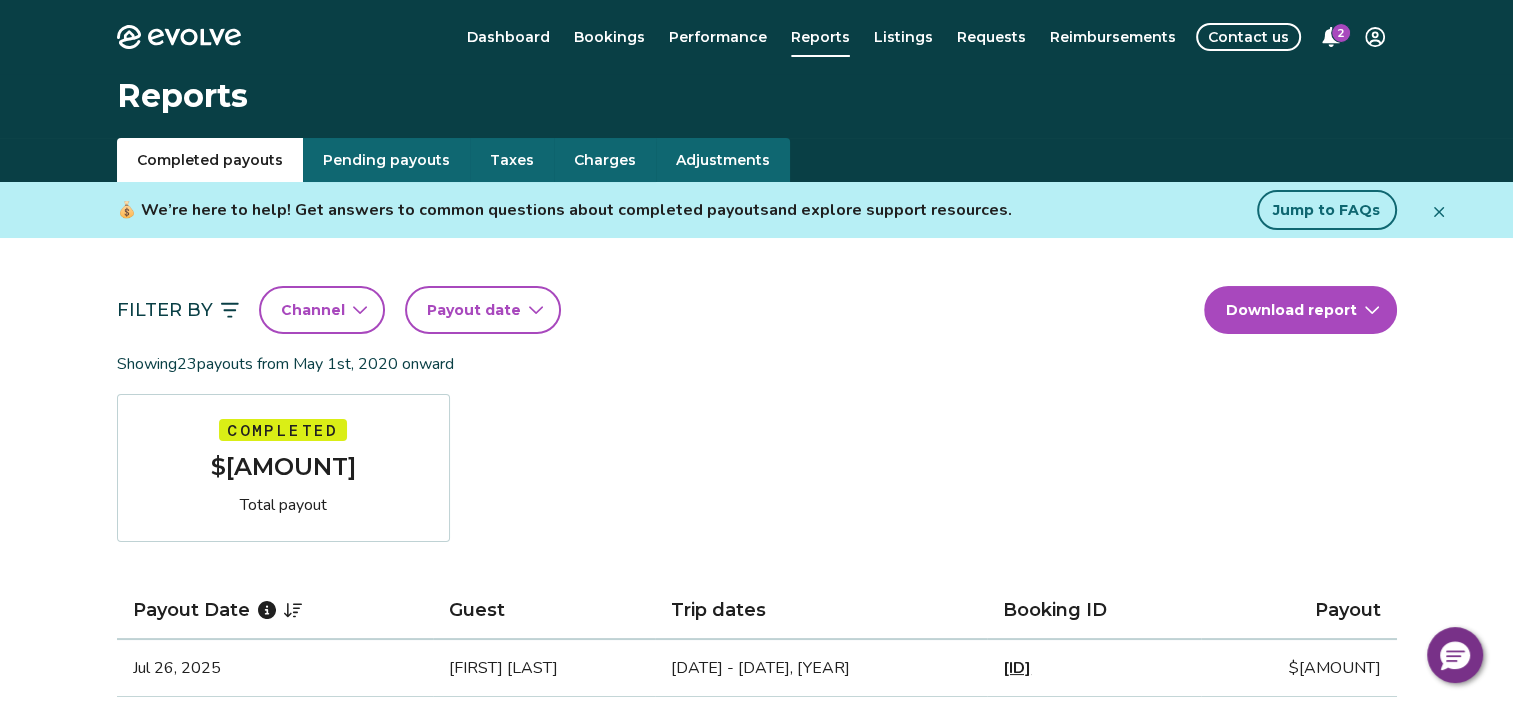click on "Taxes" at bounding box center (512, 160) 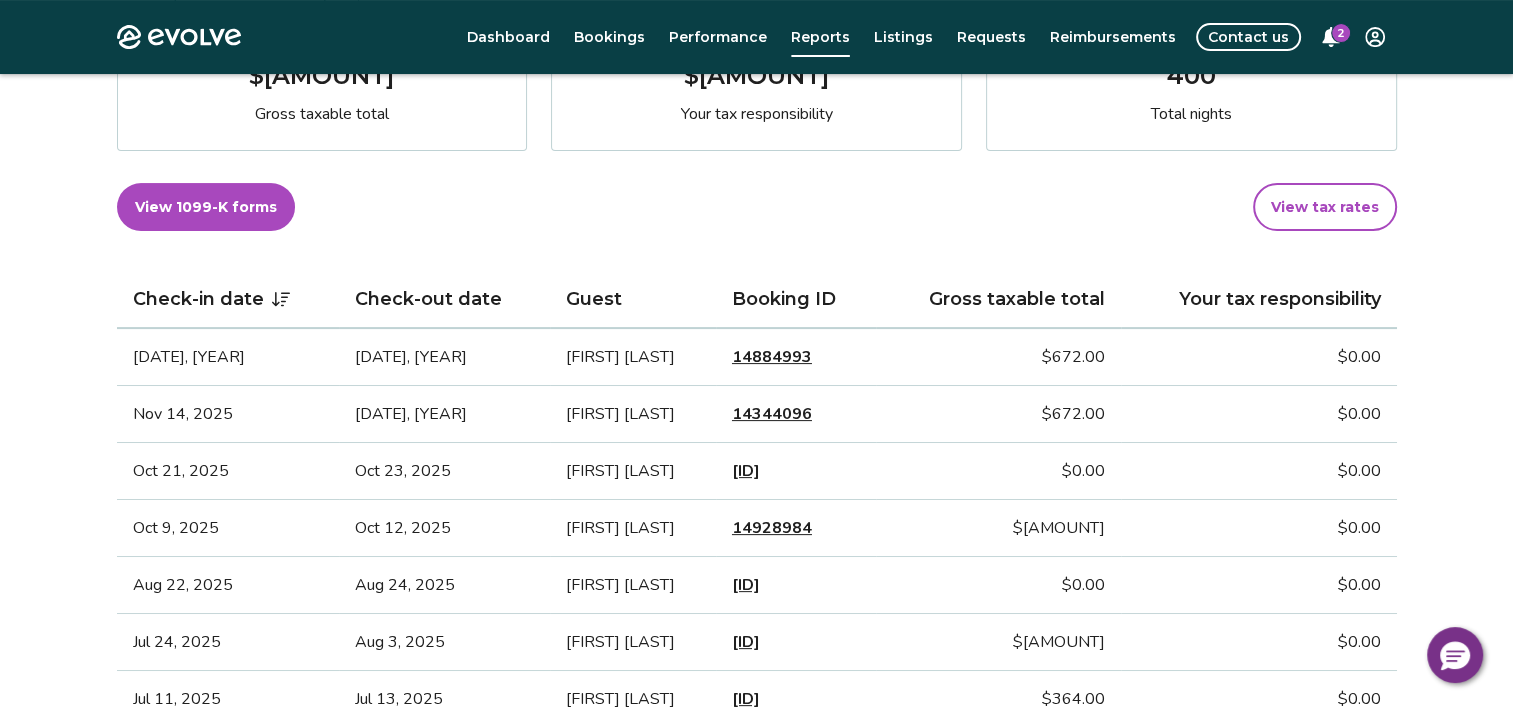 scroll, scrollTop: 500, scrollLeft: 0, axis: vertical 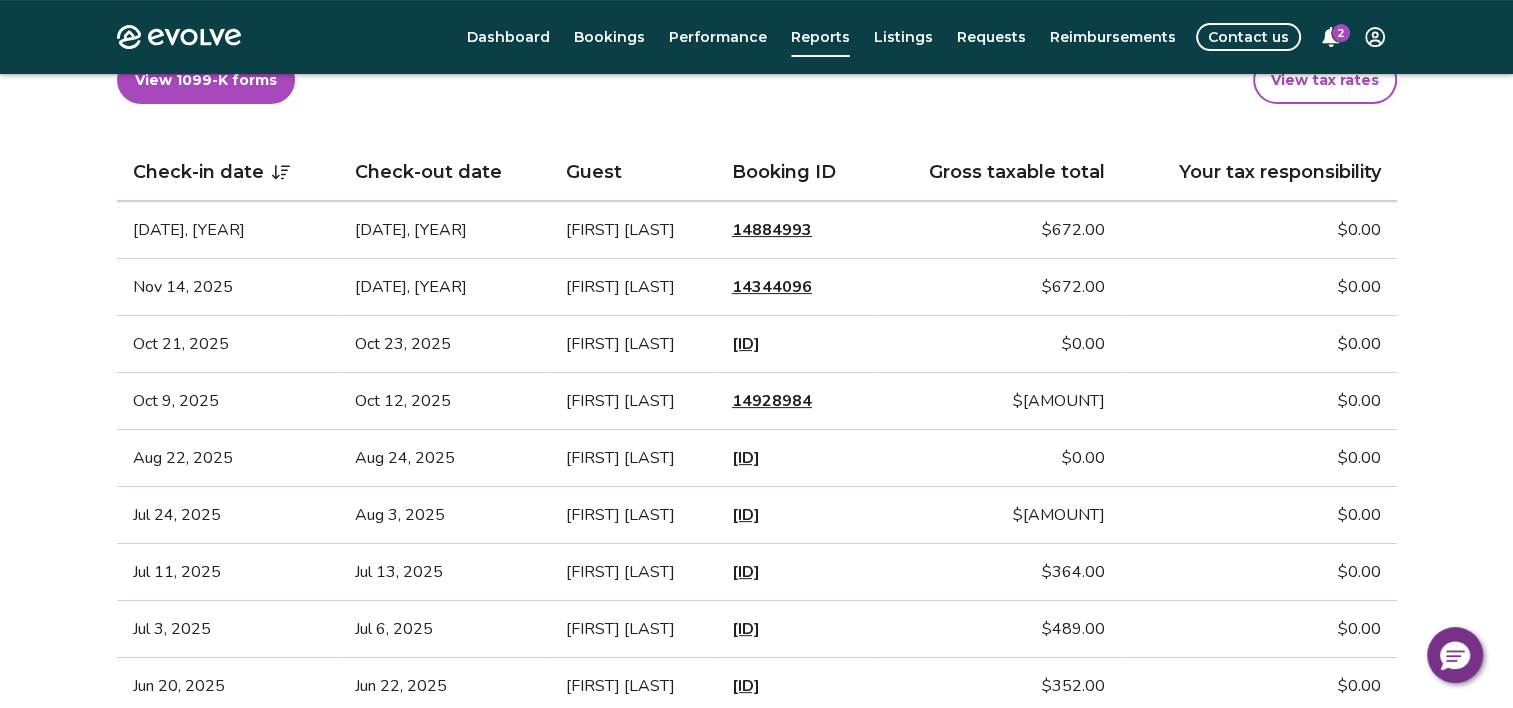 click on "Jul 24, 2025" at bounding box center [228, 515] 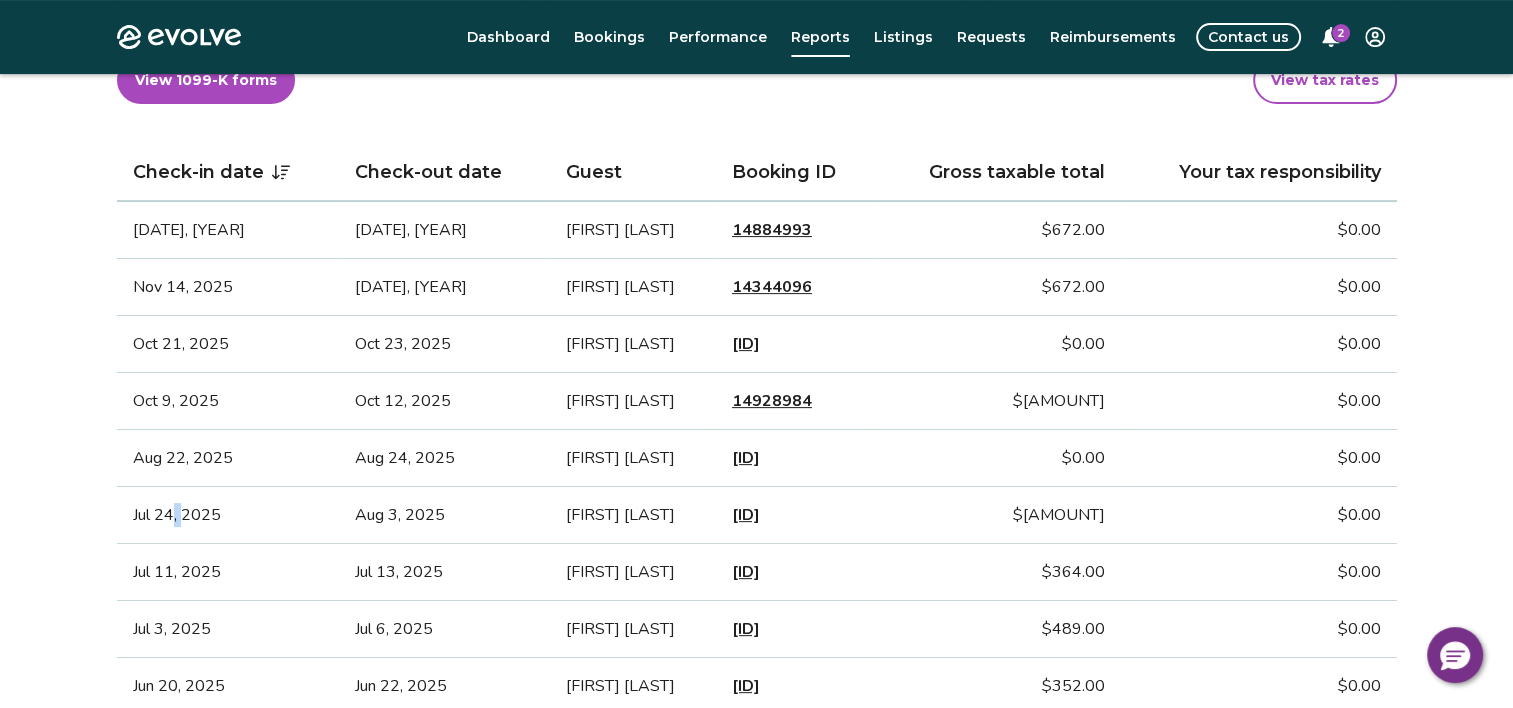 click on "Jul 24, 2025" at bounding box center (228, 515) 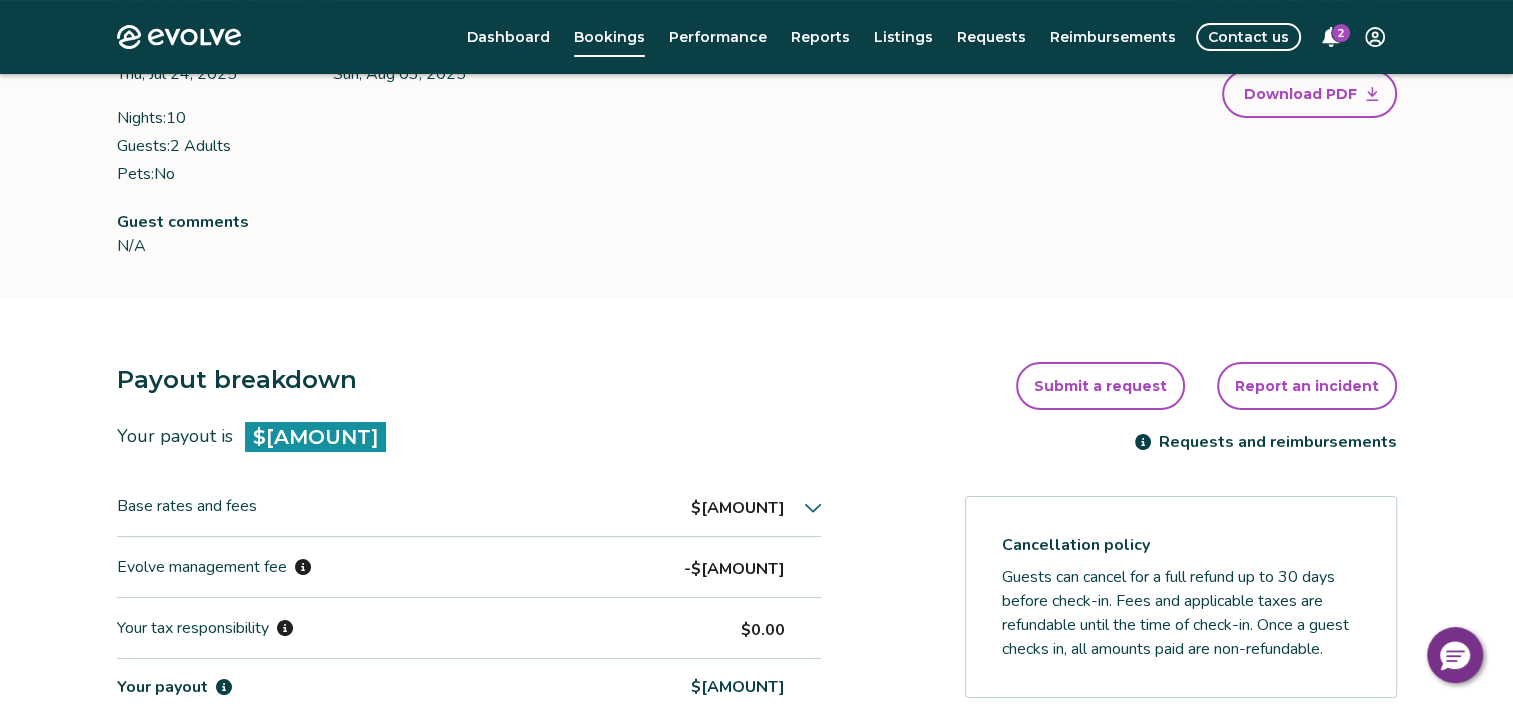 scroll, scrollTop: 0, scrollLeft: 0, axis: both 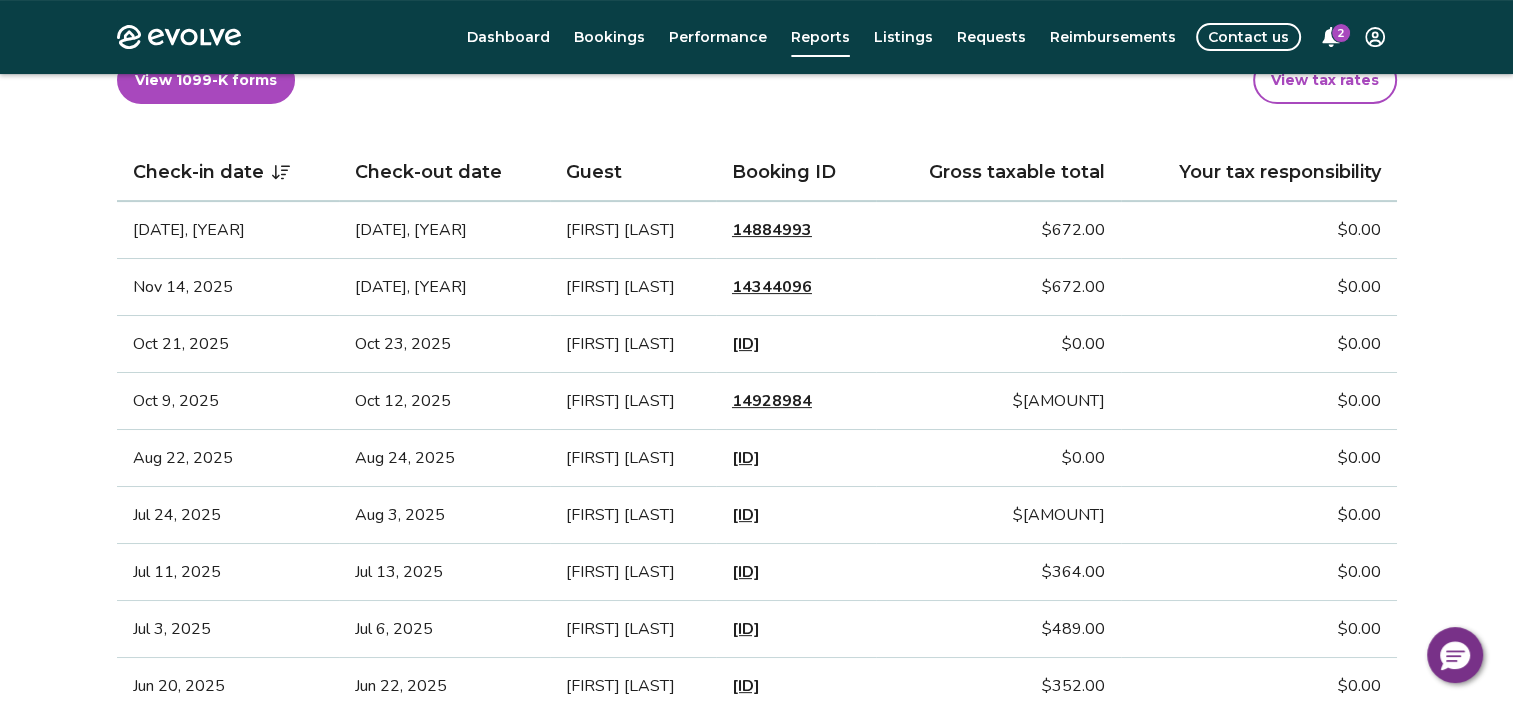 click on "[ID]" at bounding box center (746, 572) 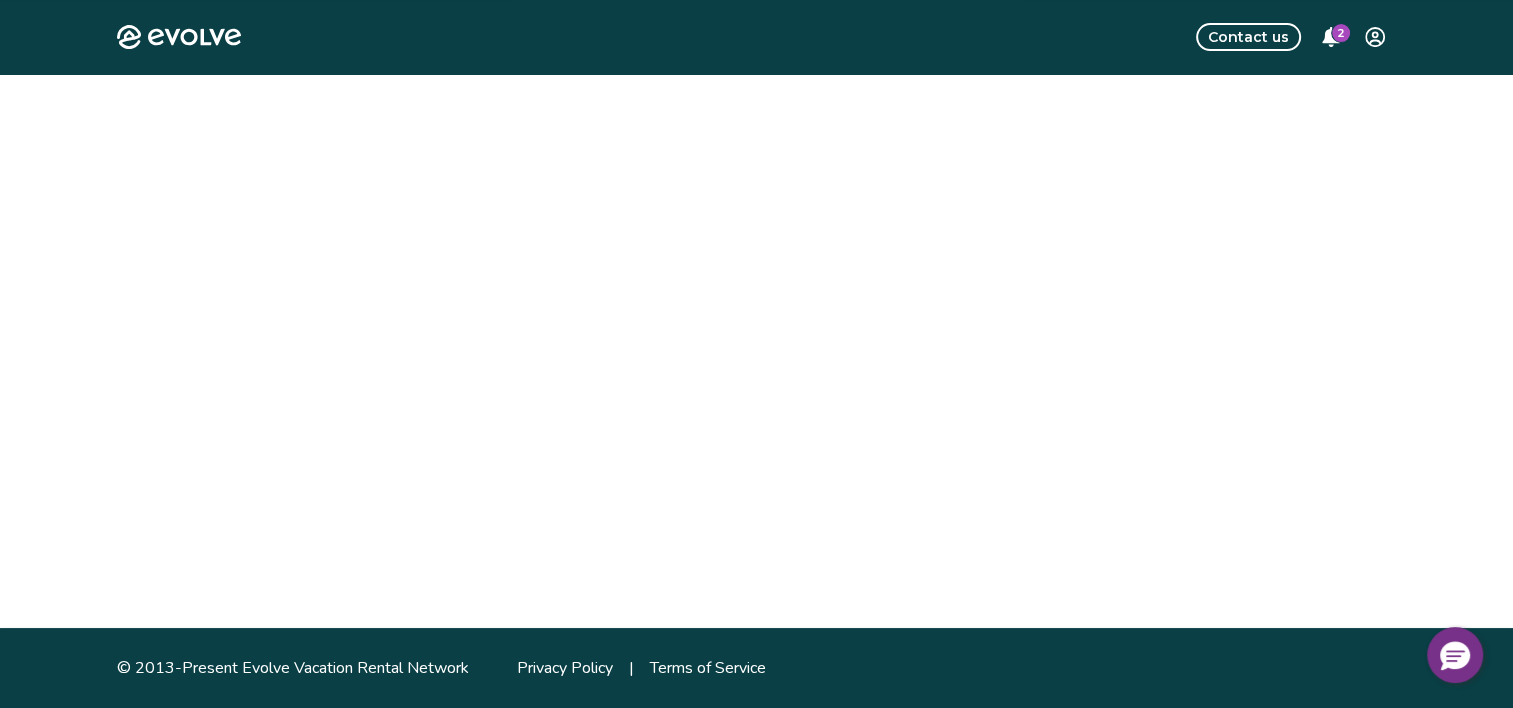 scroll, scrollTop: 0, scrollLeft: 0, axis: both 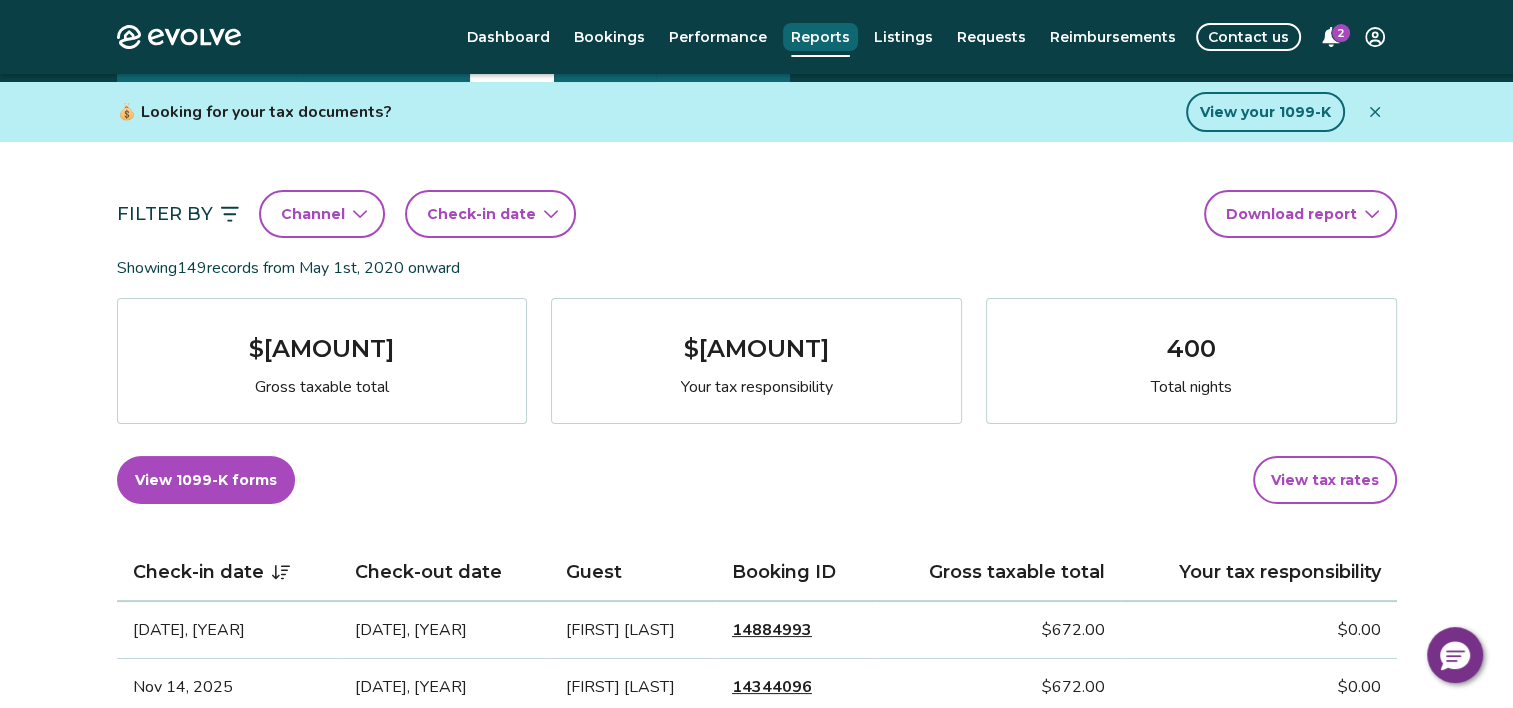 click on "Reports" at bounding box center [820, 37] 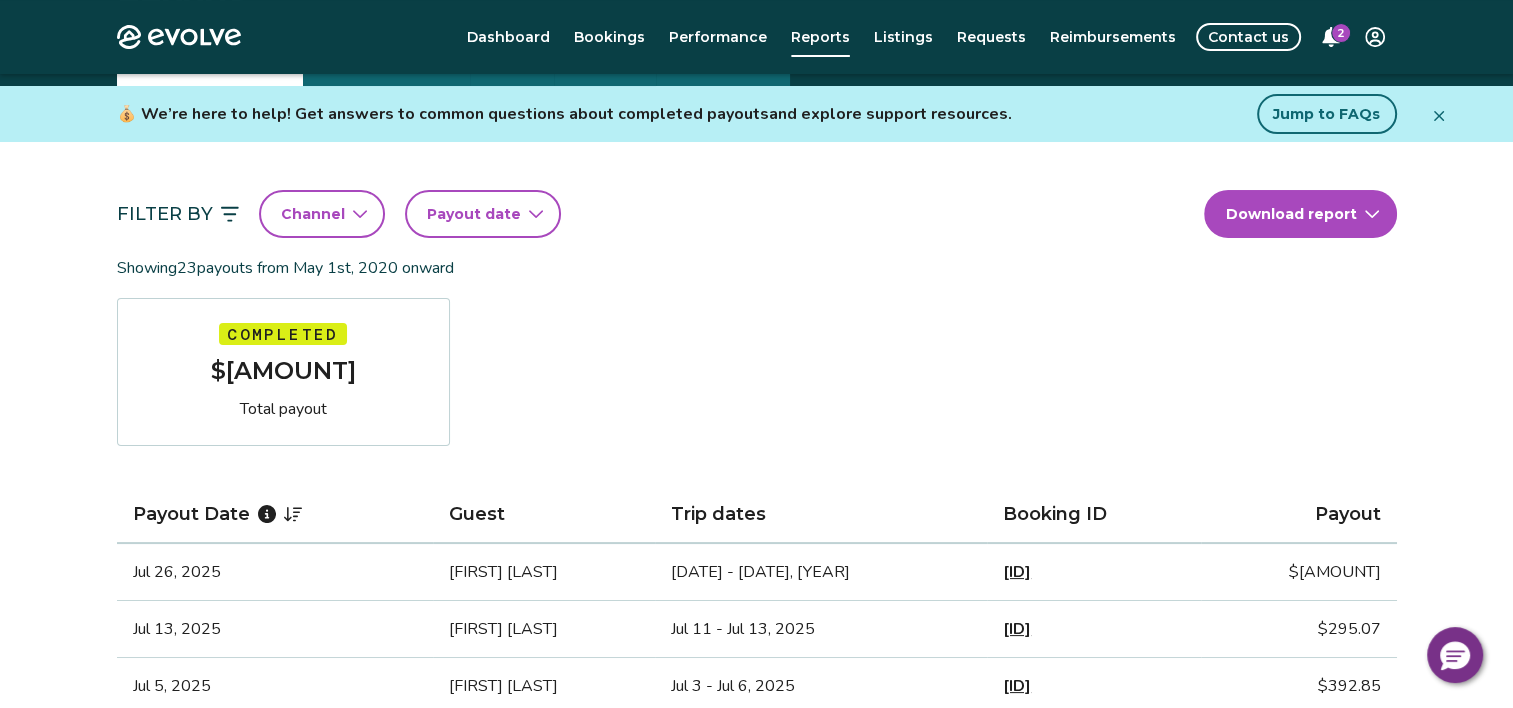 scroll, scrollTop: 0, scrollLeft: 0, axis: both 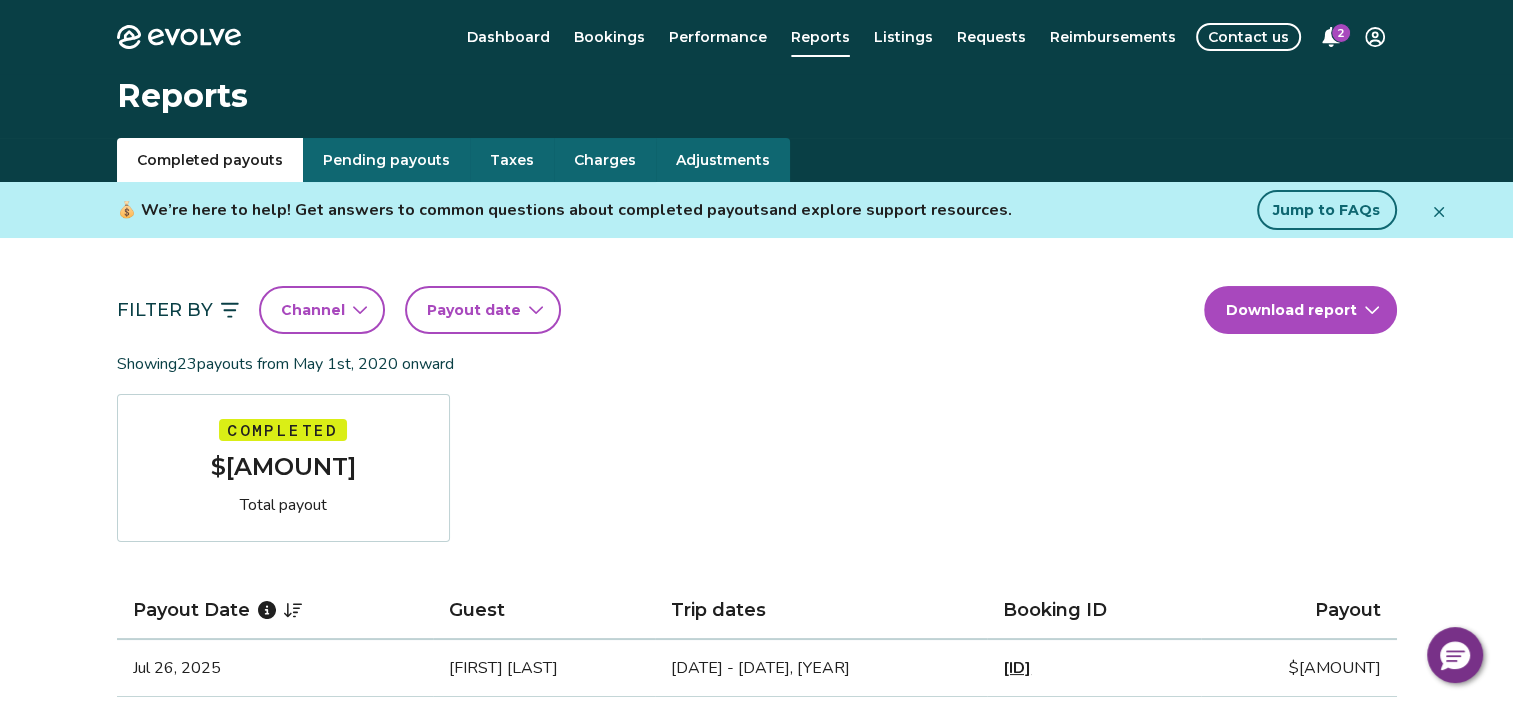 click on "Taxes" at bounding box center [512, 160] 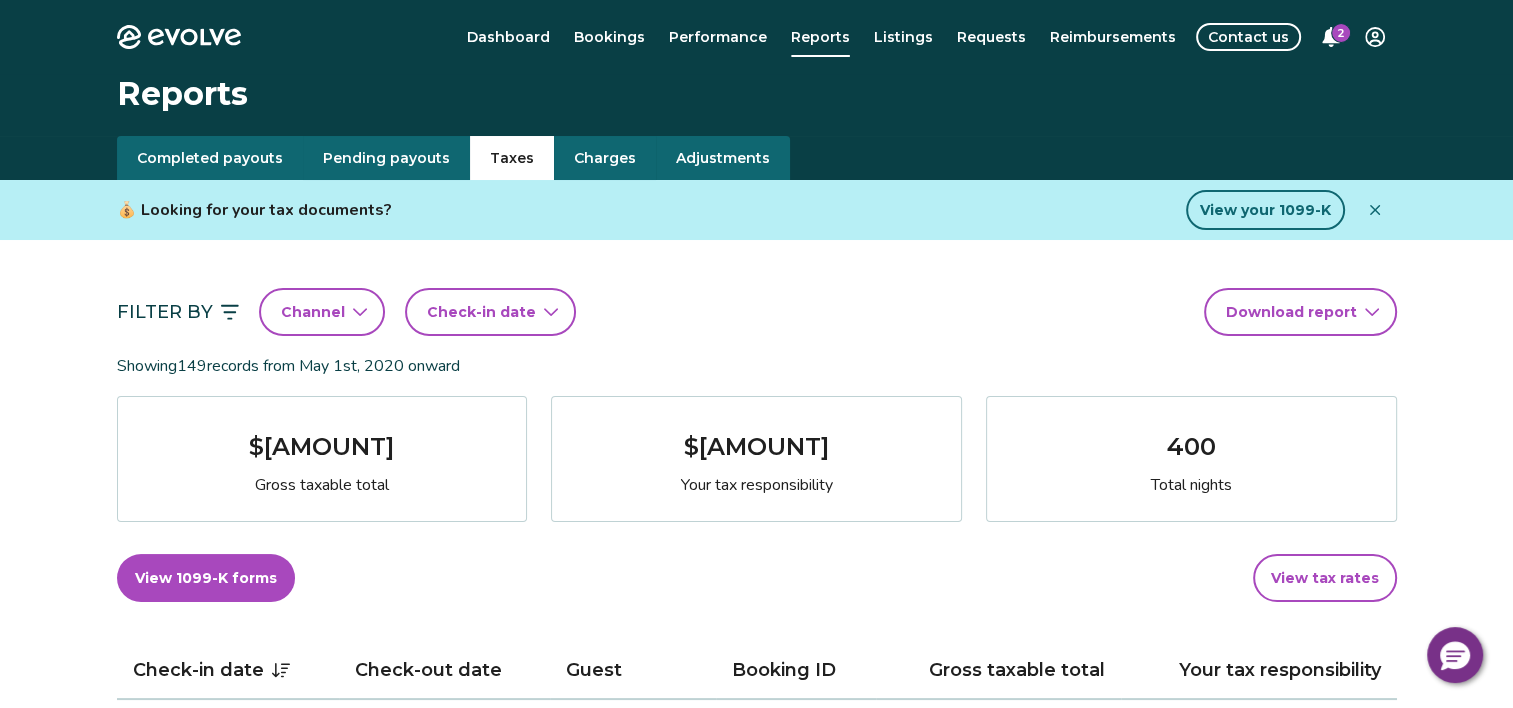 scroll, scrollTop: 0, scrollLeft: 0, axis: both 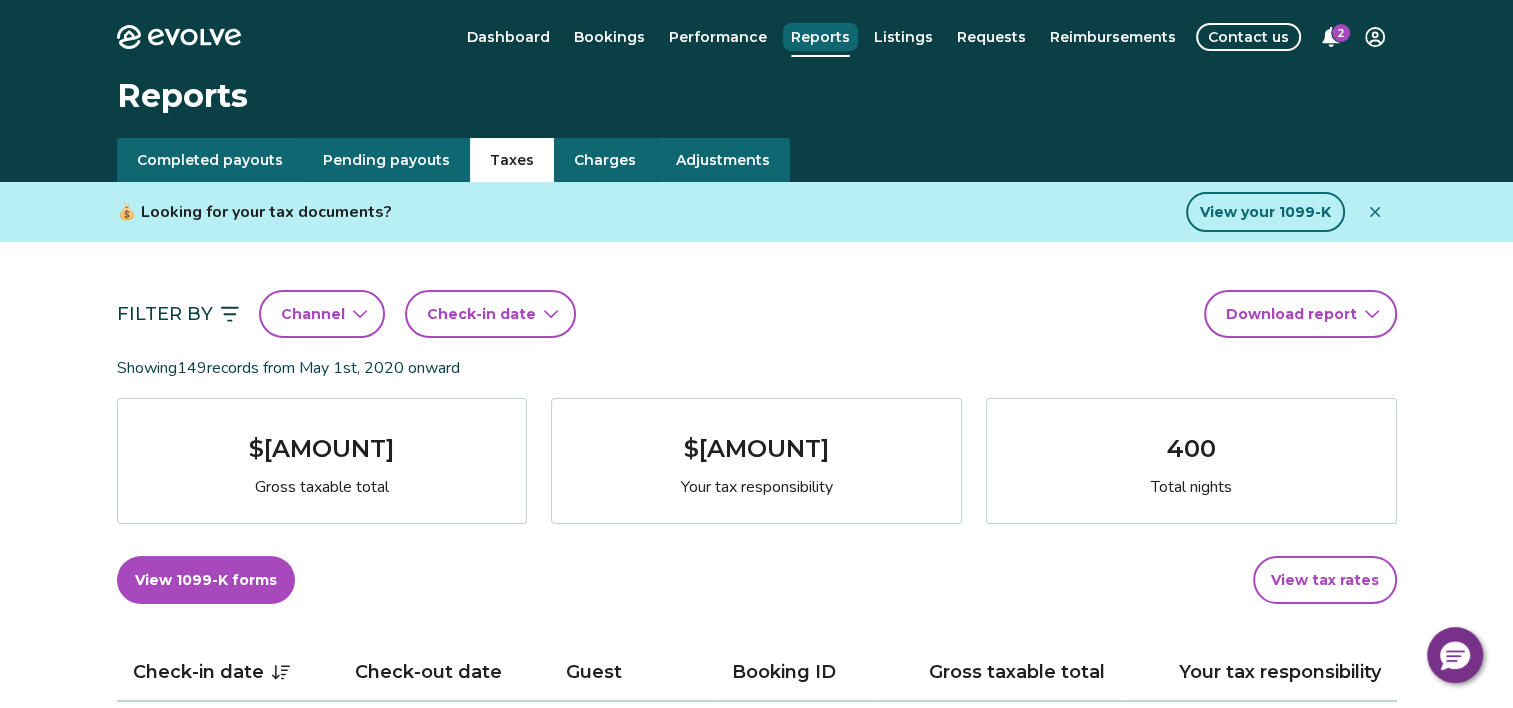 click on "Reports" at bounding box center (820, 37) 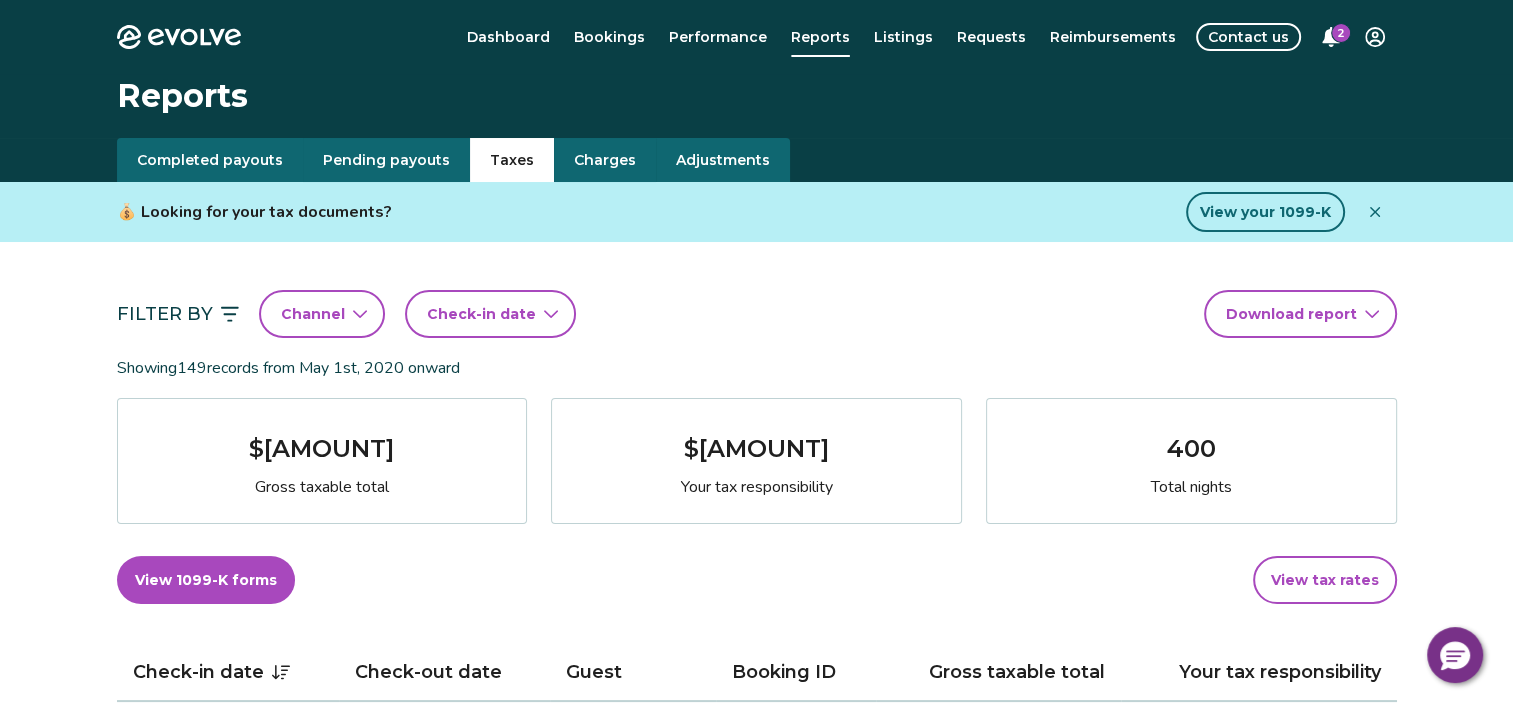 click on "Taxes" at bounding box center (512, 160) 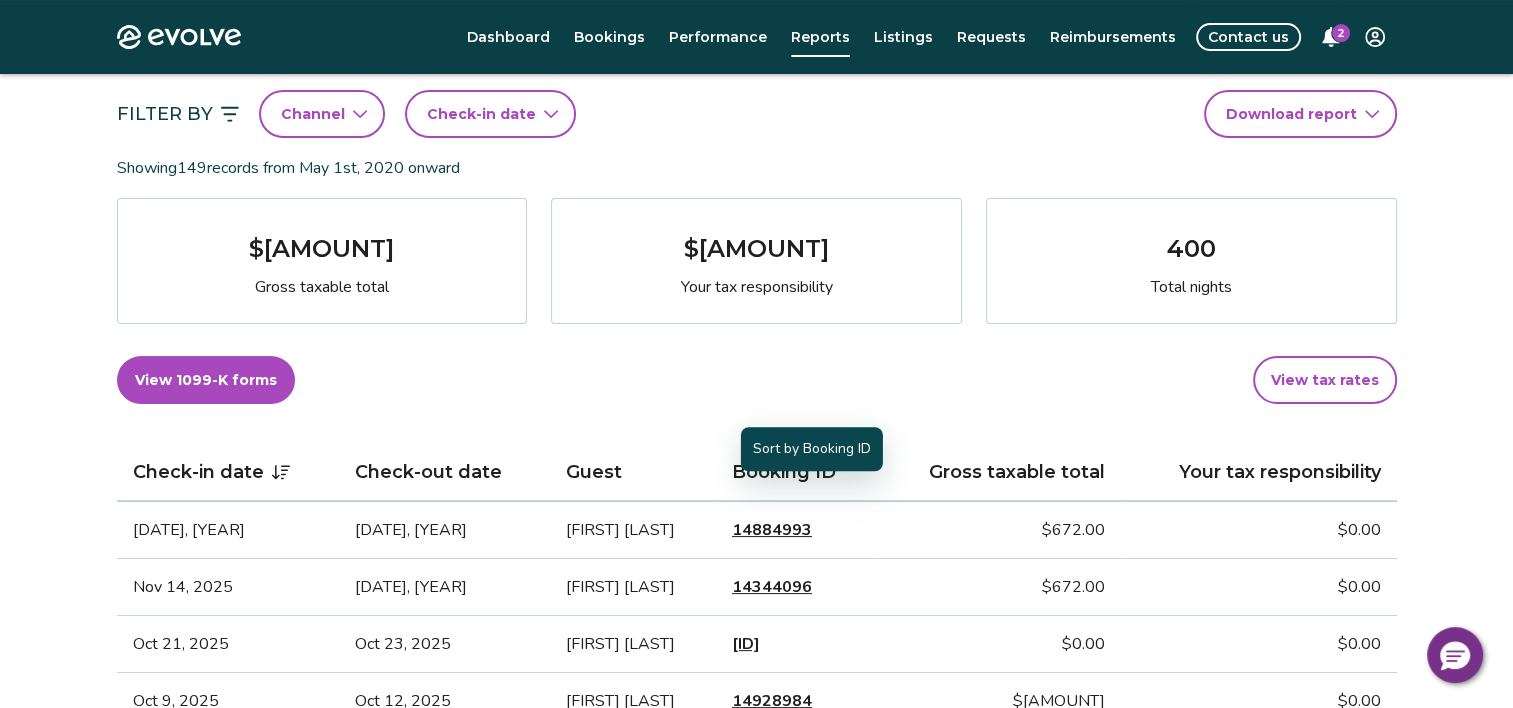 scroll, scrollTop: 0, scrollLeft: 0, axis: both 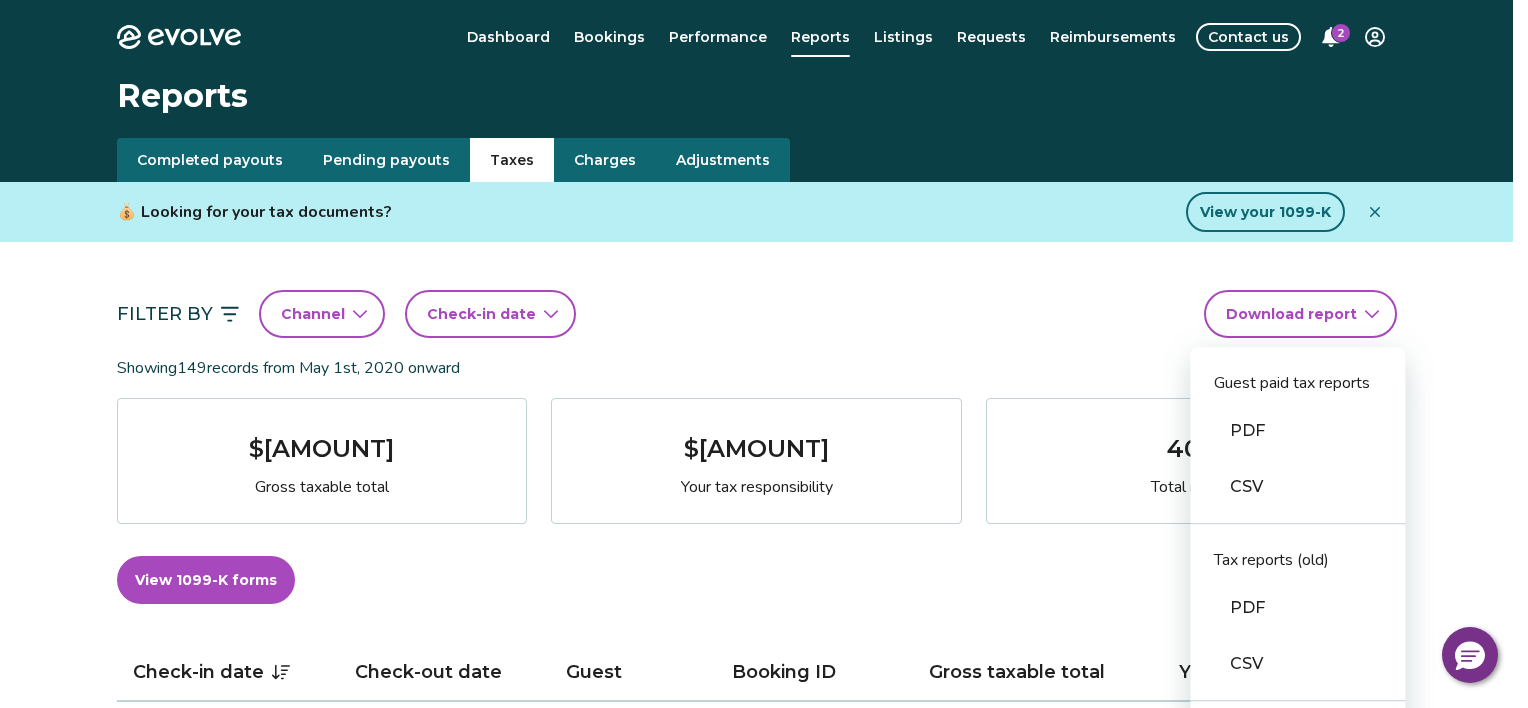 click on "Evolve Dashboard Bookings Performance Reports Listings Requests Reimbursements Contact us 2 Reports Completed payouts Pending payouts Taxes Charges Adjustments 💰 Looking for your tax documents? View your 1099-K Filter By  Channel Check-in date Download   report Guest paid tax reports PDF CSV Tax reports (old) PDF CSV Financial reporting guide PDF Showing  149  records    from [DATE] onward $[AMOUNT] Gross taxable total $[AMOUNT] Your tax responsibility 400 Total nights View 1099-K forms View tax rates Check-in date Check-out date Guest Booking ID Gross taxable total Your tax responsibility [DATE] [DATE] [FIRST] [LAST] [ID] $[AMOUNT] $[AMOUNT] [DATE] [DATE] [FIRST] [LAST] [ID] $[AMOUNT] $[AMOUNT] [DATE] [DATE] [FIRST] [LAST] [ID] $[AMOUNT] $[AMOUNT] [DATE] [DATE] [FIRST] [LAST] [ID] $[AMOUNT] $[AMOUNT] [DATE] [DATE] [FIRST] [LAST] [ID] $[AMOUNT] $[AMOUNT] [DATE] [DATE] [FIRST] [LAST] [ID] $[AMOUNT] $[AMOUNT] [DATE] [DATE] [FIRST] [LAST] [ID] $[AMOUNT] $[AMOUNT] [DATE] [DATE] [FIRST] [LAST] [ID] $[AMOUNT] $[AMOUNT]" at bounding box center [764, 1364] 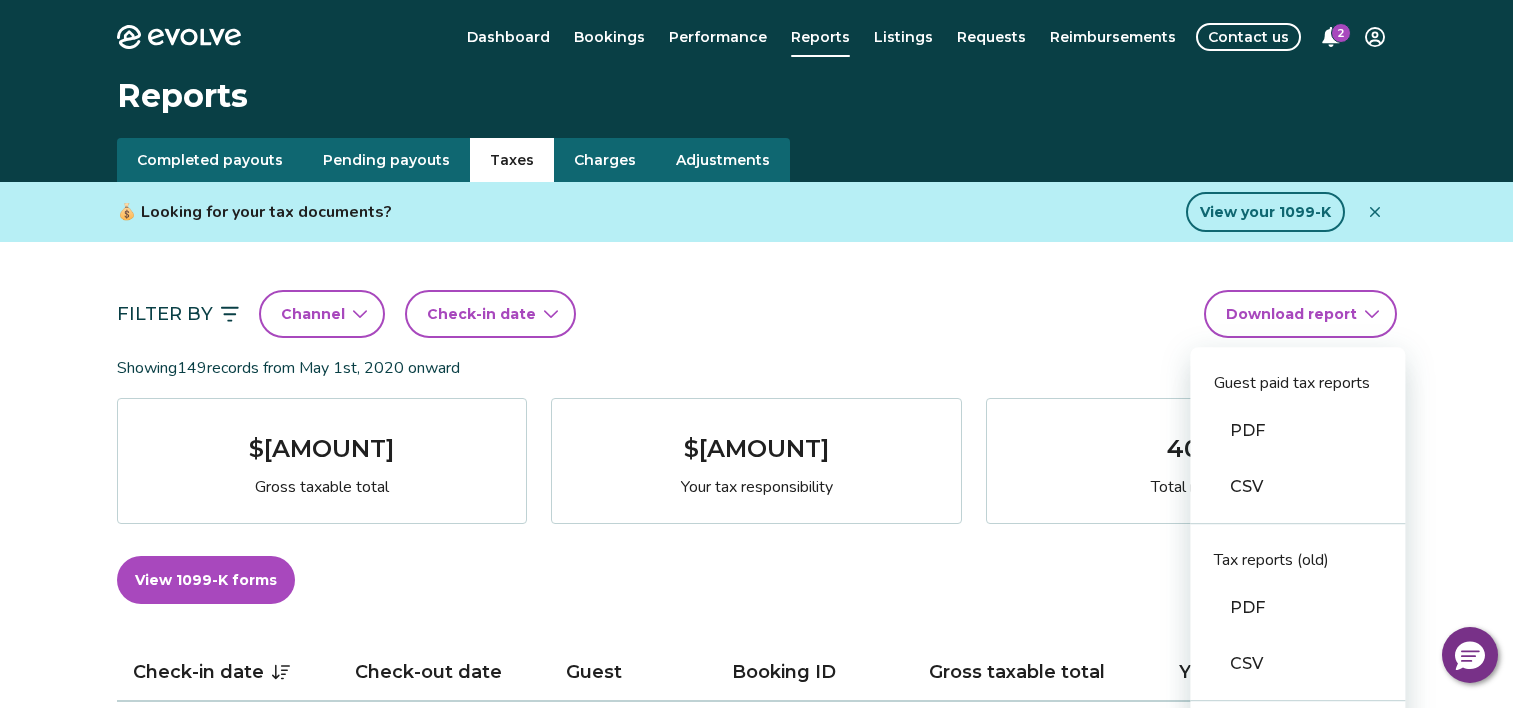 click on "PDF" at bounding box center (1297, 431) 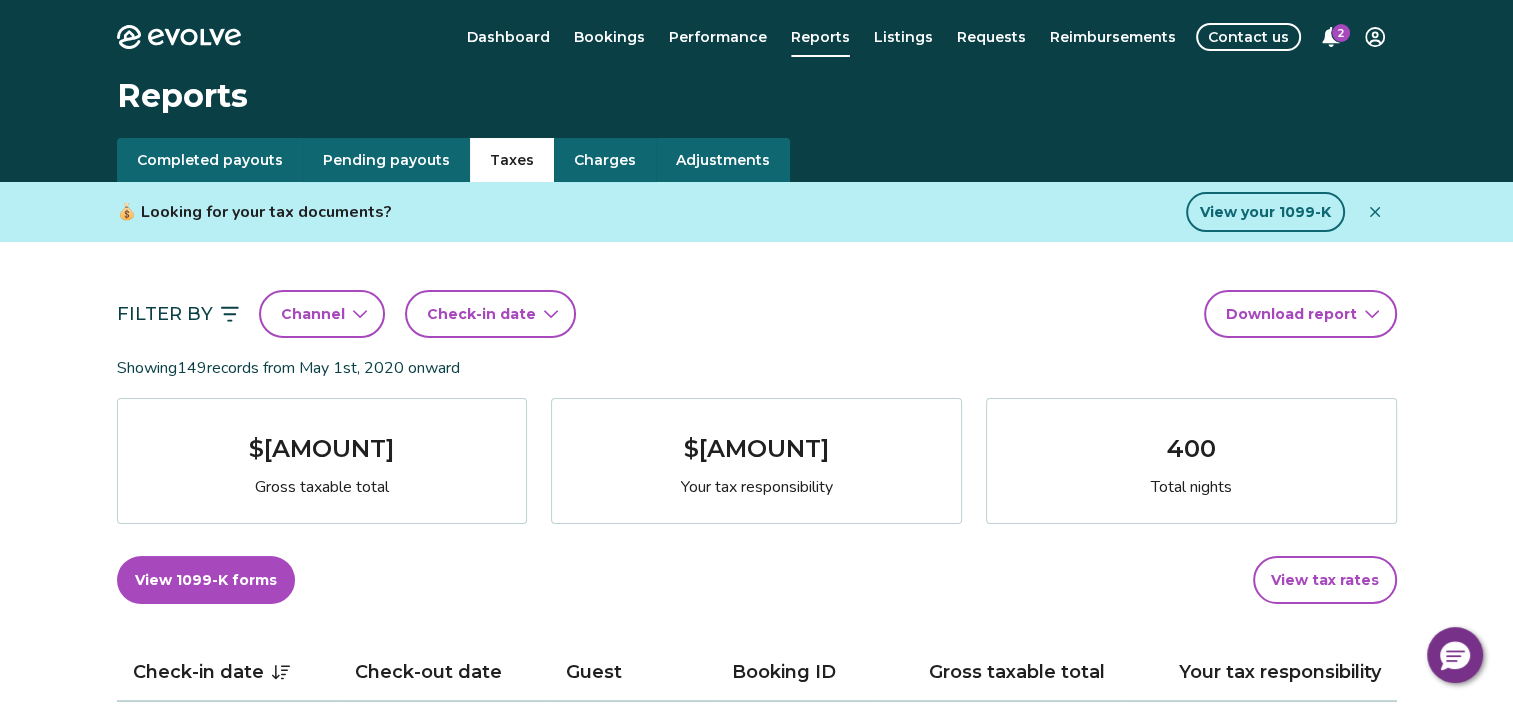 click on "Check-in date" at bounding box center [481, 314] 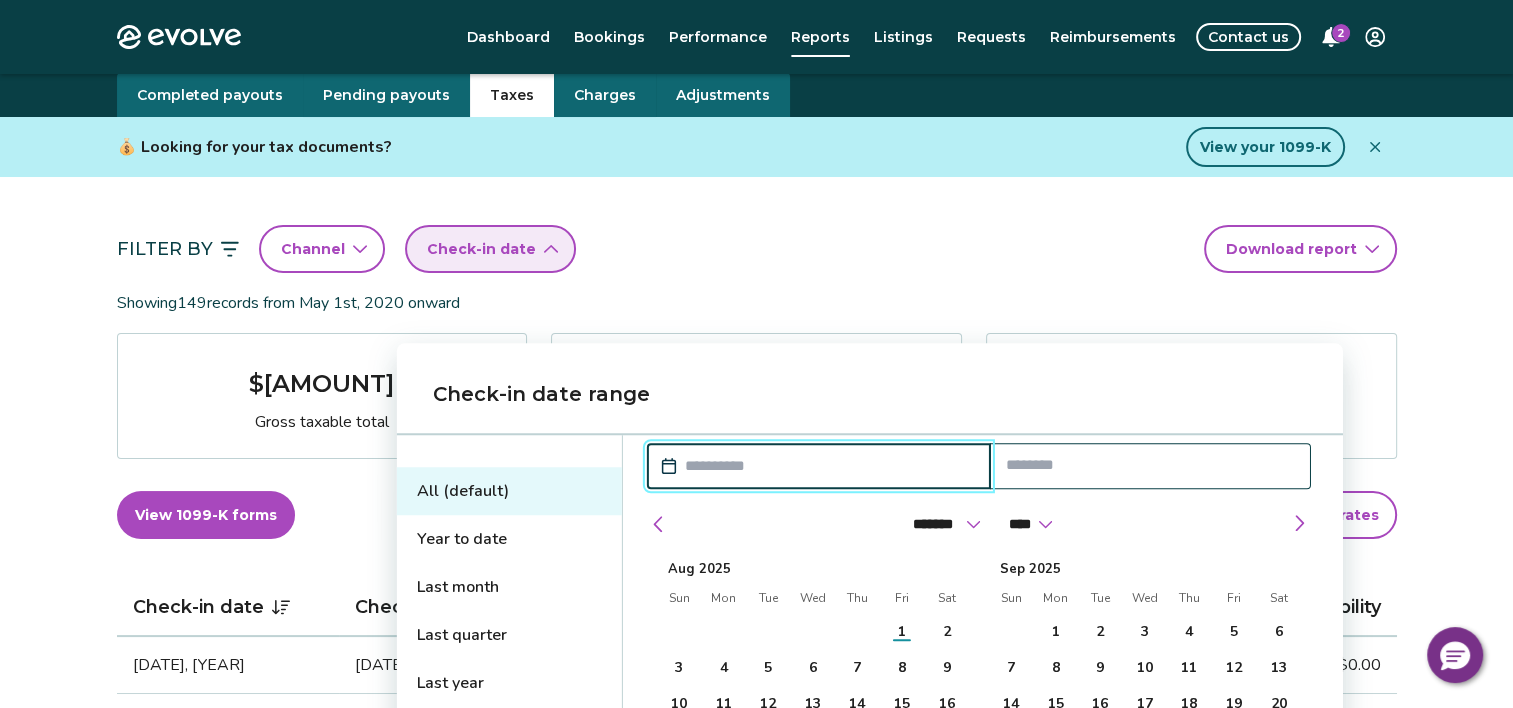 scroll, scrollTop: 100, scrollLeft: 0, axis: vertical 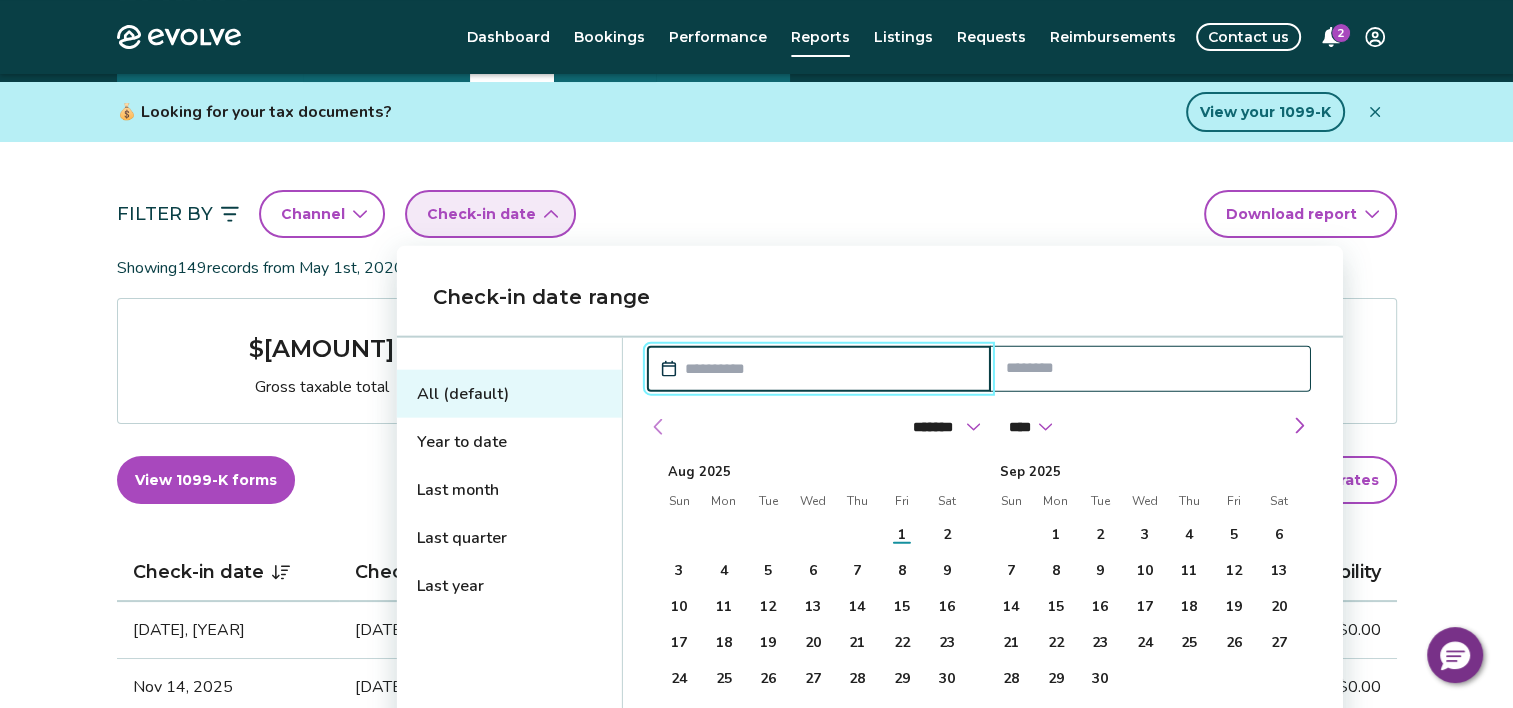 click at bounding box center (659, 427) 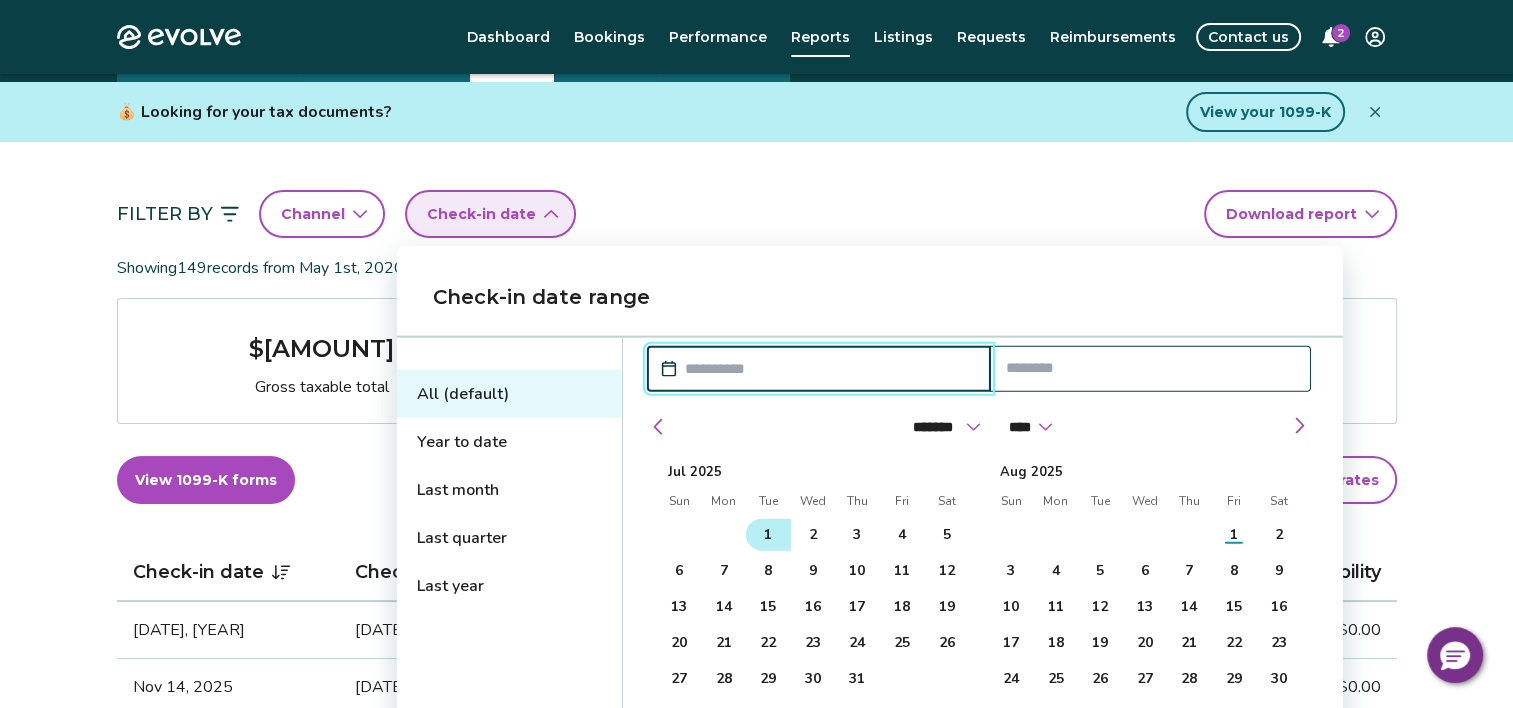 click on "1" at bounding box center [768, 535] 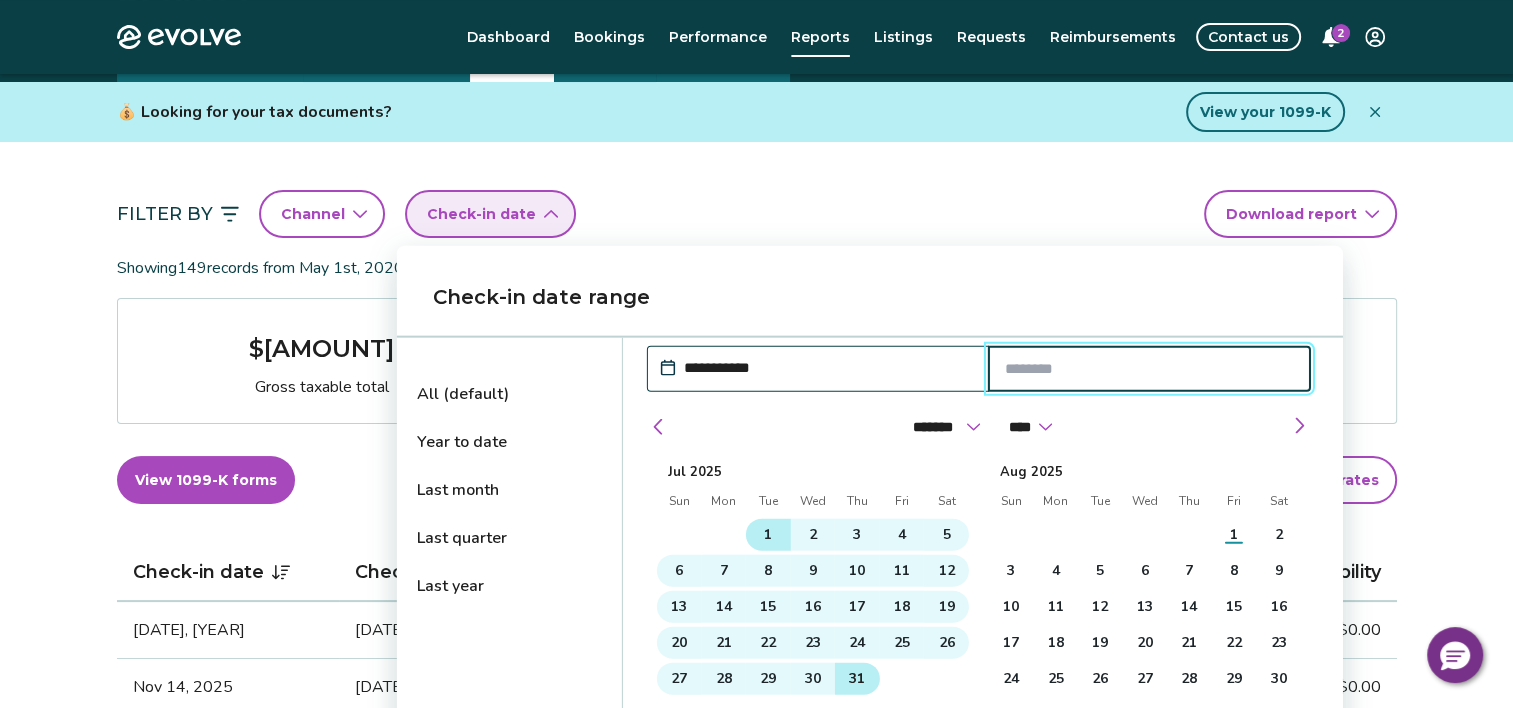 click on "31" at bounding box center [857, 679] 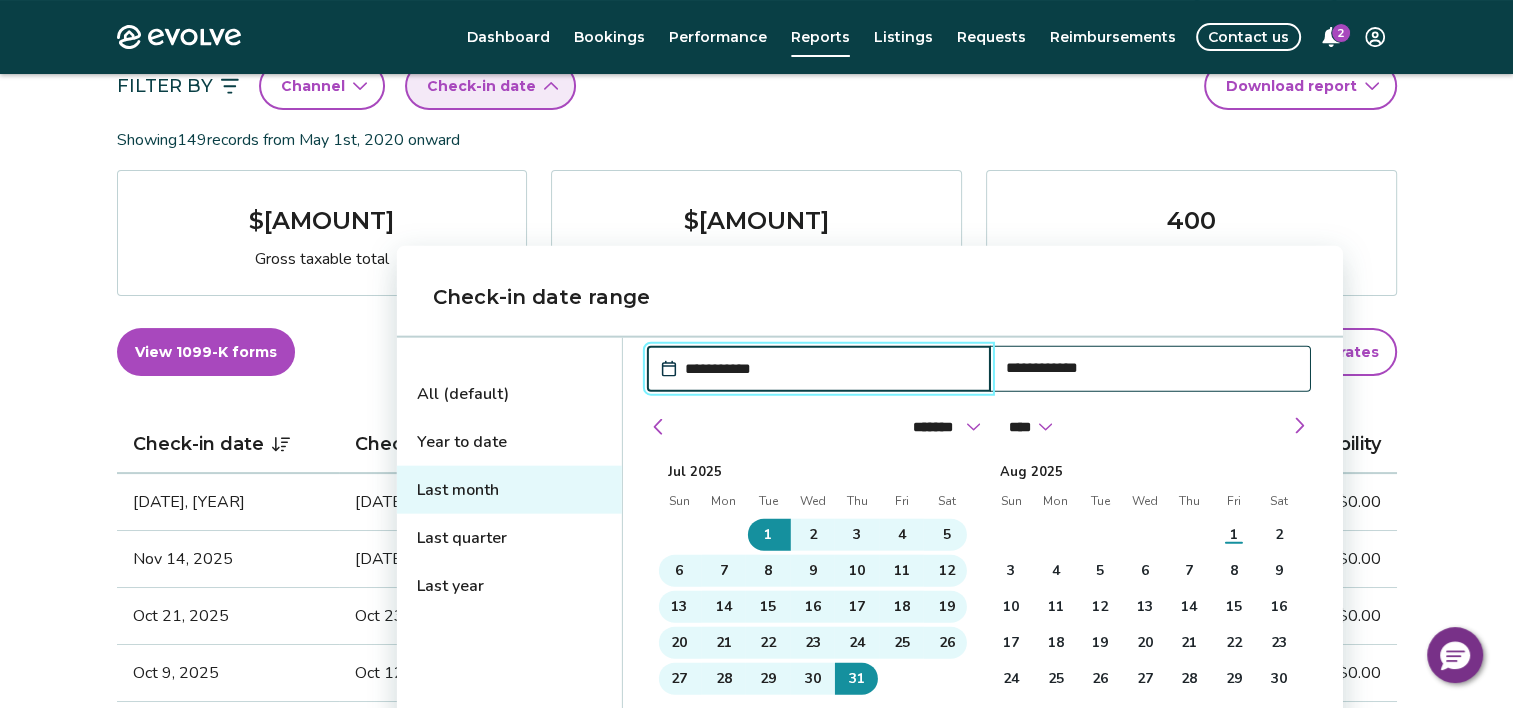 scroll, scrollTop: 300, scrollLeft: 0, axis: vertical 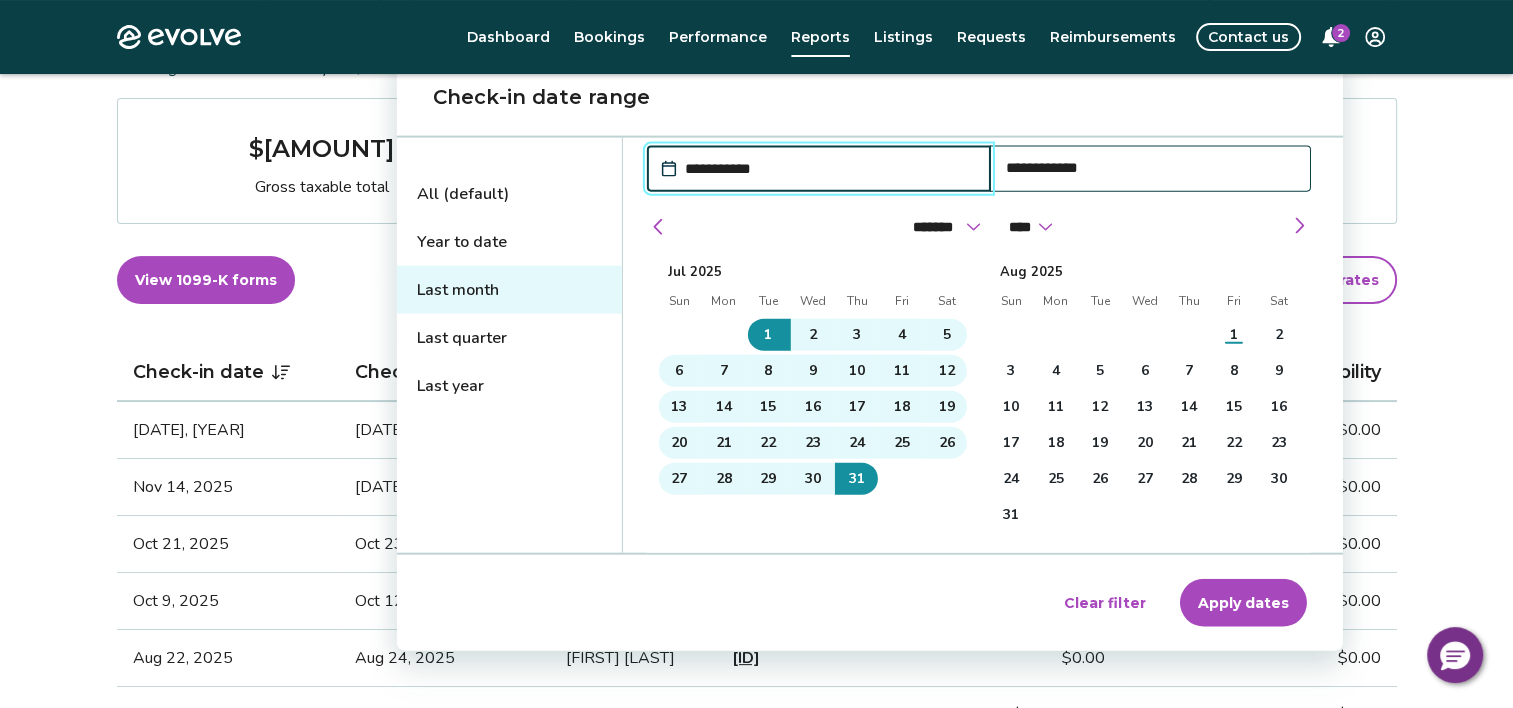click on "Apply dates" at bounding box center (1243, 603) 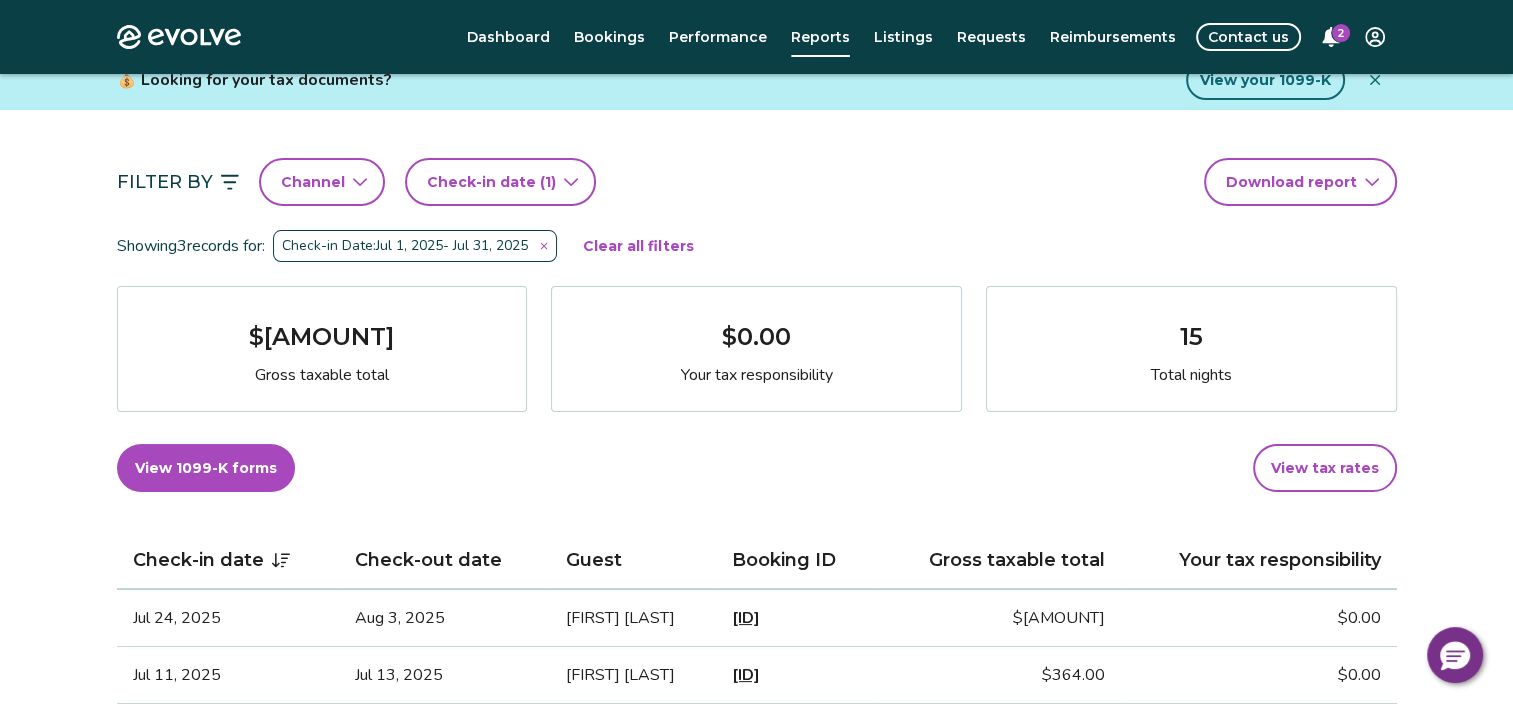 scroll, scrollTop: 0, scrollLeft: 0, axis: both 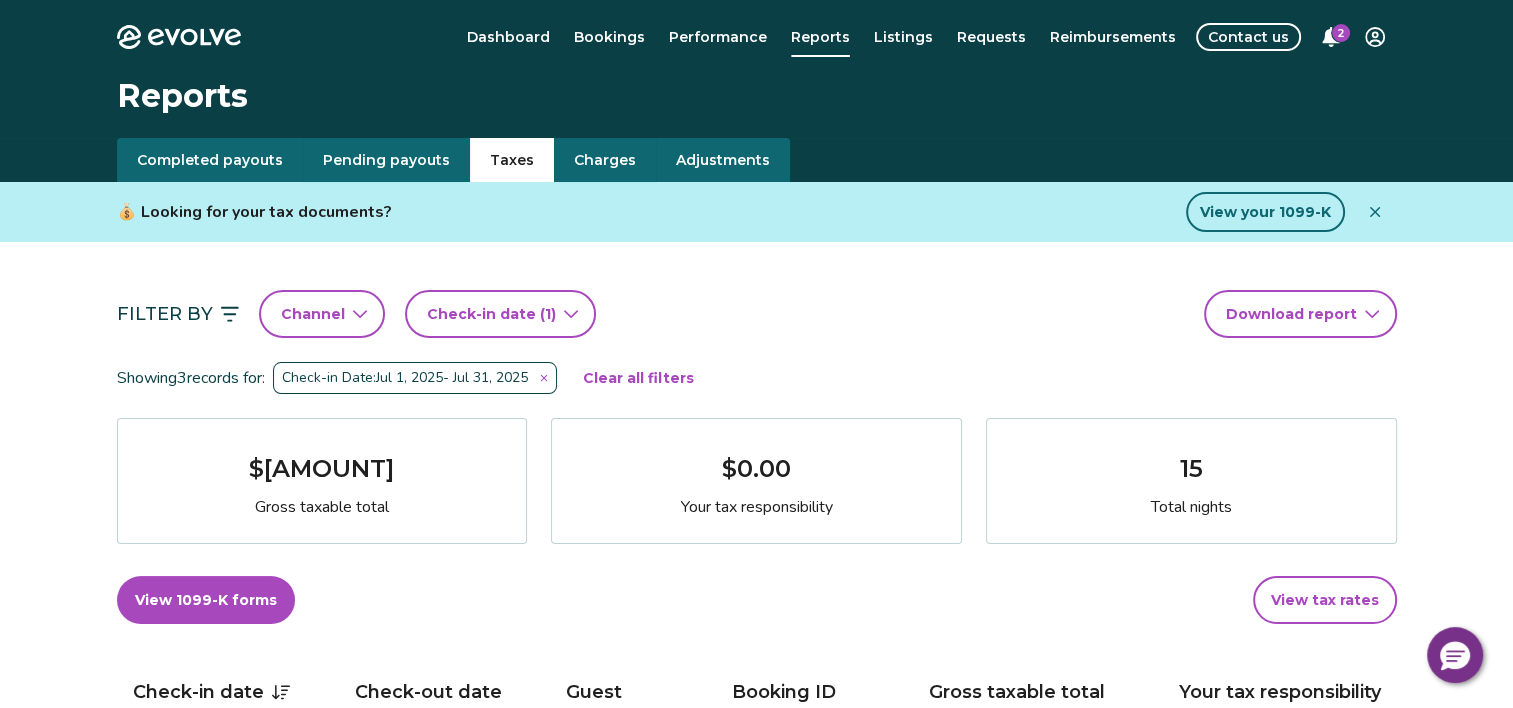 click on "View tax rates" at bounding box center (1325, 600) 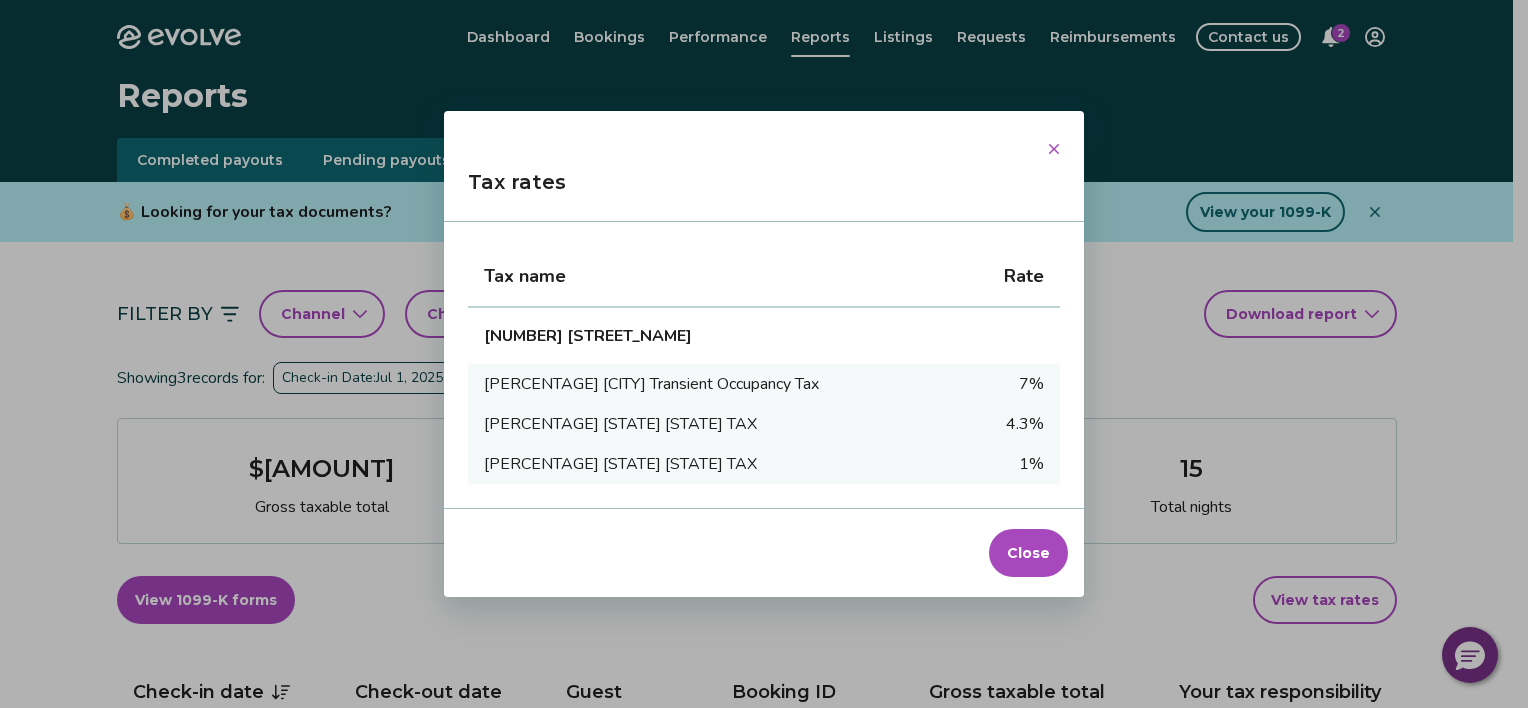 click 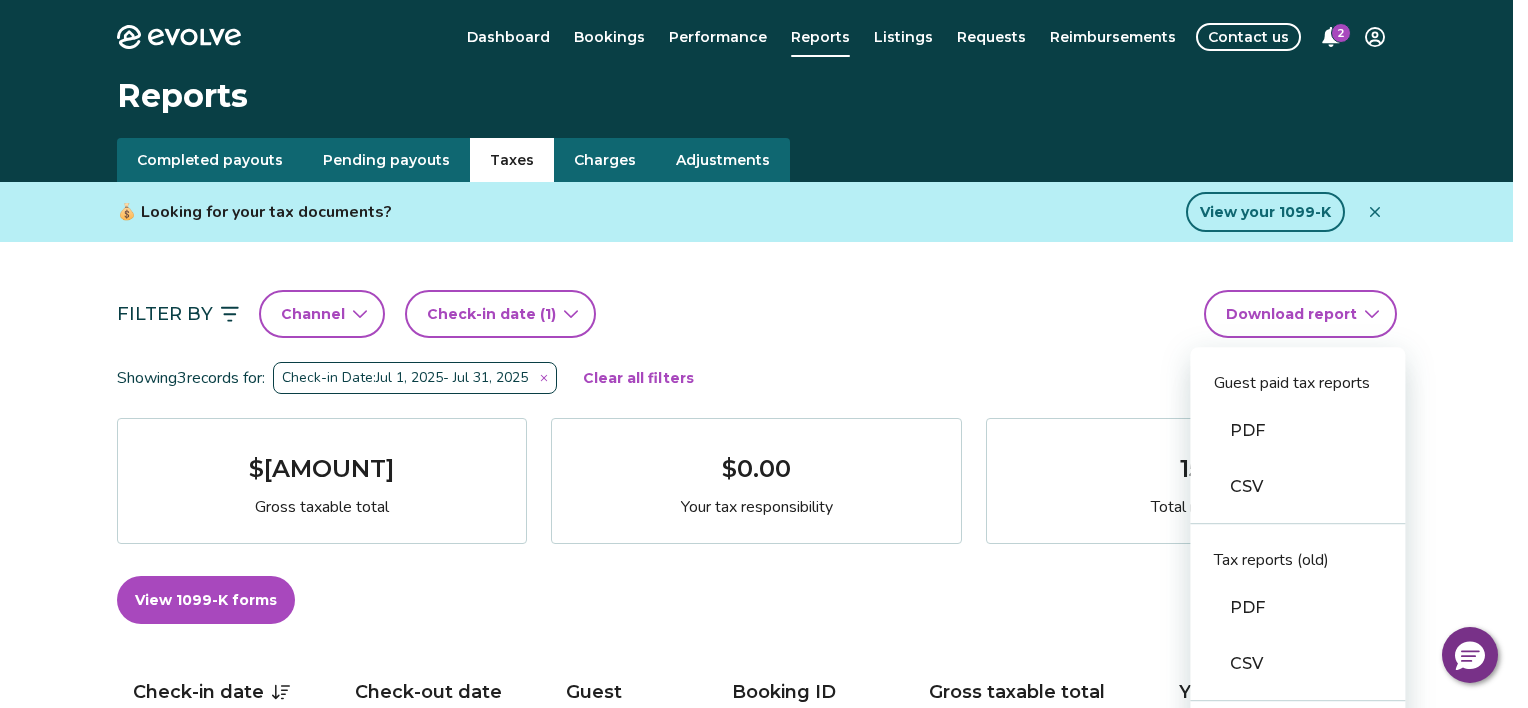 click on "Evolve Dashboard Bookings Performance Reports Listings Requests Reimbursements Contact us 2 Reports Completed payouts Pending payouts Taxes Charges Adjustments 💰 Looking for your tax documents? View your 1099-K Filter By  Channel Check-in date (1) Download   report Guest paid tax reports PDF CSV Tax reports (old) PDF CSV Financial reporting guide PDF Showing  3  records   for: Check-in Date:  [DATE]  -   [DATE] Clear all filters $[AMOUNT] Gross taxable total $[AMOUNT] Your tax responsibility 15 Total nights View 1099-K forms View tax rates Check-in date Check-out date Guest Booking ID Gross taxable total Your tax responsibility [DATE] [DATE] [FIRST] [LAST] [ID] $[AMOUNT] $[AMOUNT] [DATE] [DATE] [FIRST] [LAST] [ID] $[AMOUNT] $[AMOUNT] [DATE] [DATE] [FIRST] [LAST] [ID] $[AMOUNT] $[AMOUNT] Tax FAQs How is my gross taxable total calculated? How is my tax responsibility calculated, and why does it sometimes show $0.00? Tax resources Where Does Evolve Remit Occupancy Taxes? |" at bounding box center [764, 854] 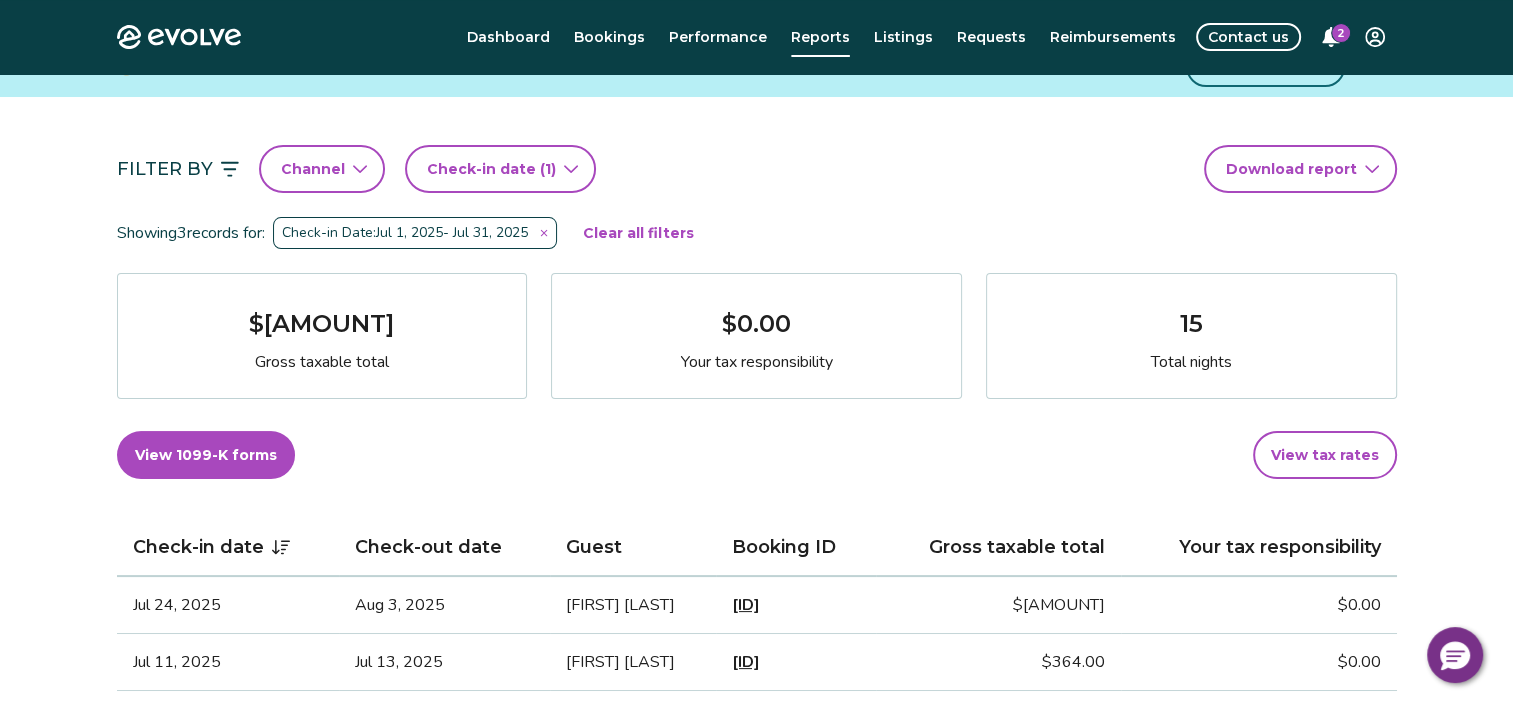 scroll, scrollTop: 300, scrollLeft: 0, axis: vertical 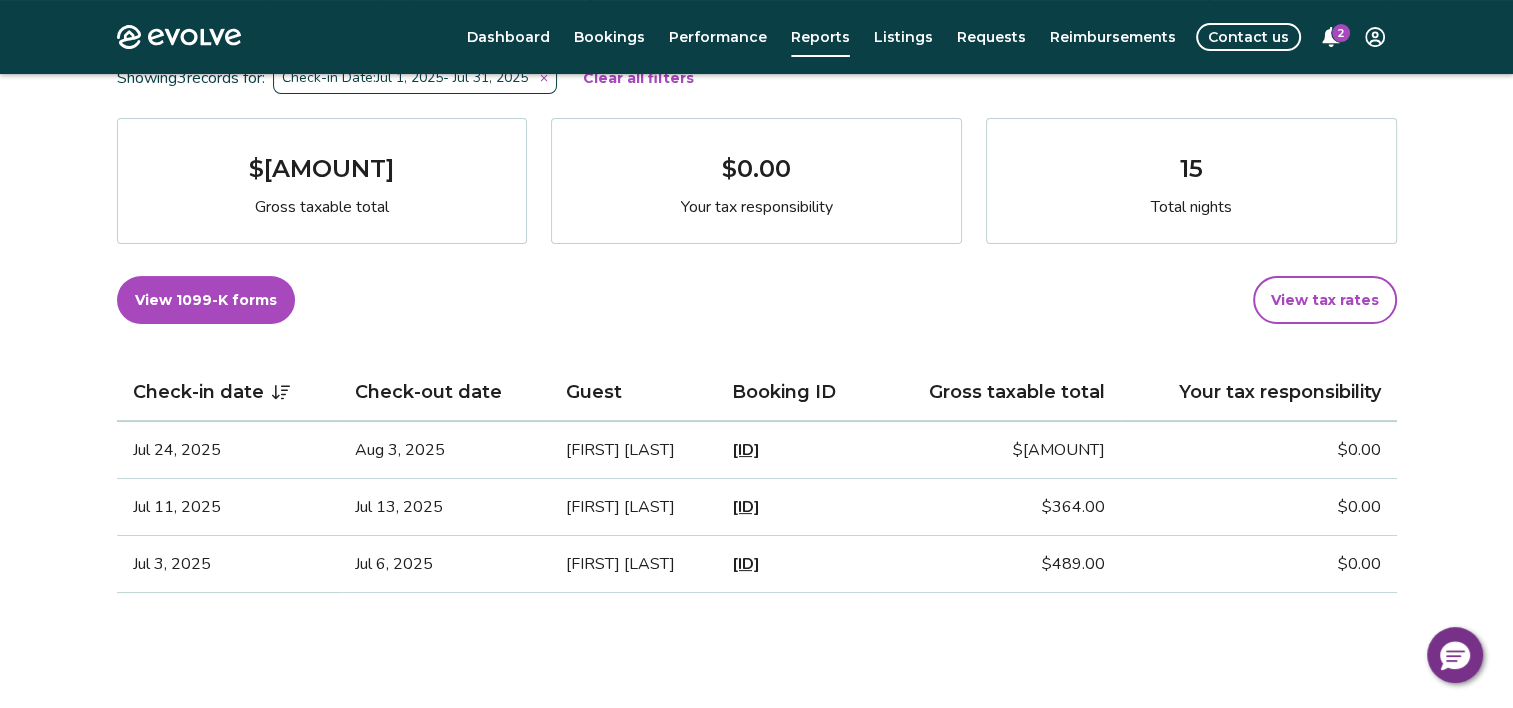 click on "View tax rates" at bounding box center [1325, 300] 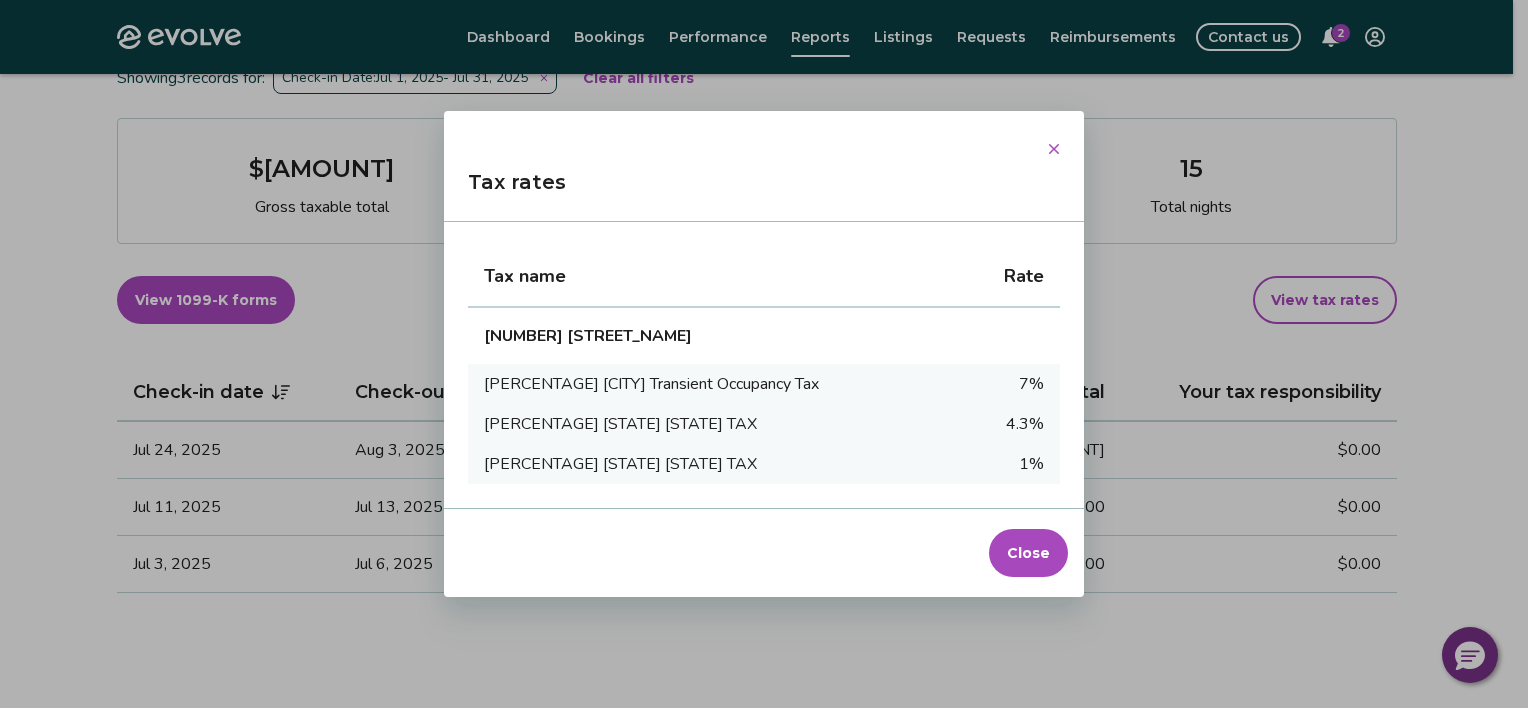 click 